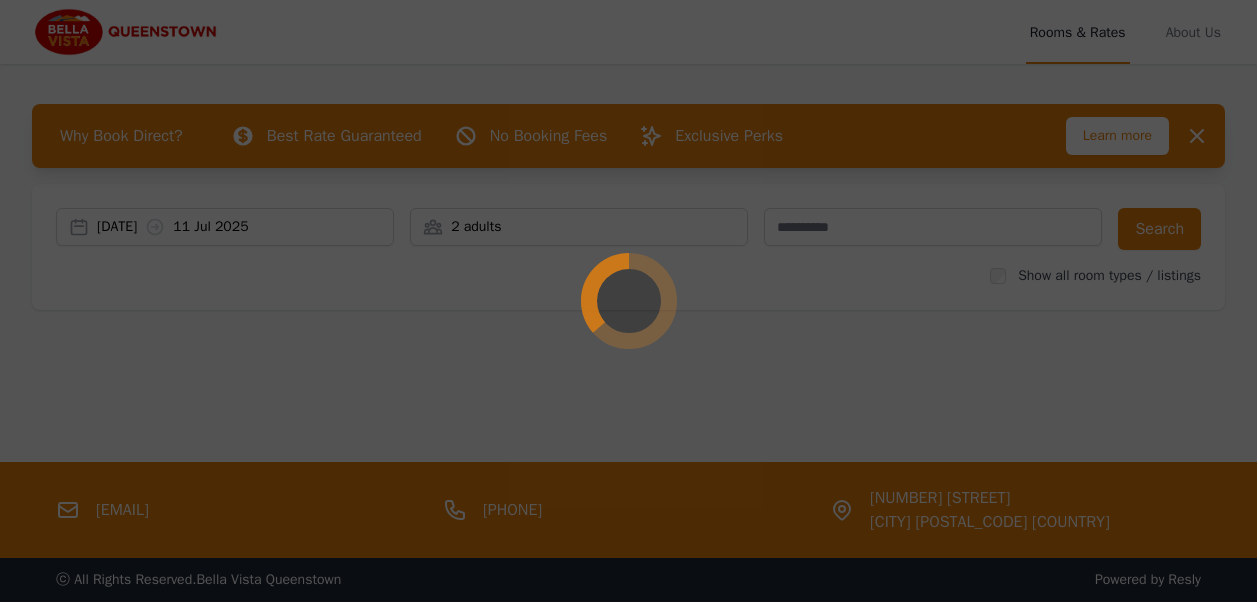 scroll, scrollTop: 0, scrollLeft: 0, axis: both 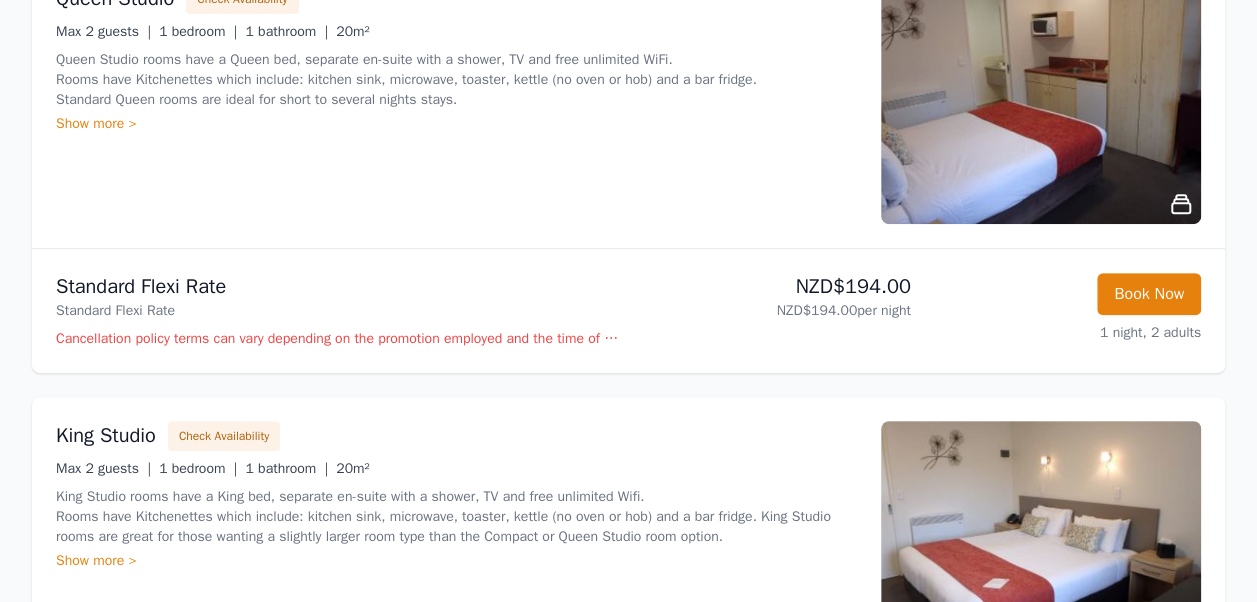 click at bounding box center (1041, 104) 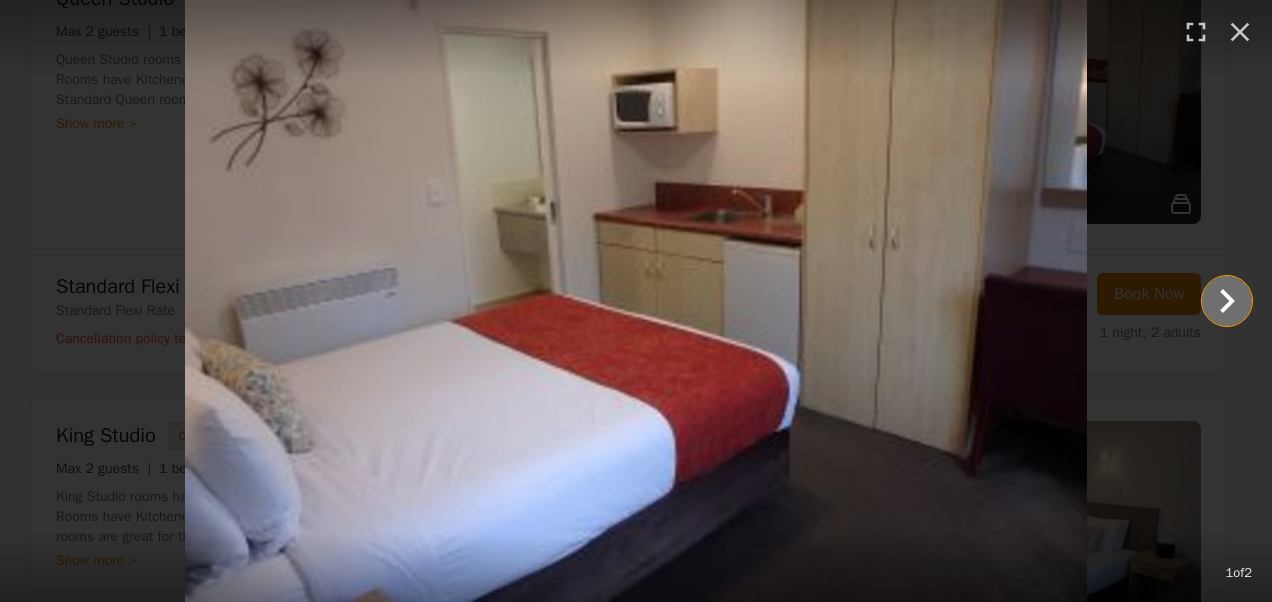 click at bounding box center [1227, 301] 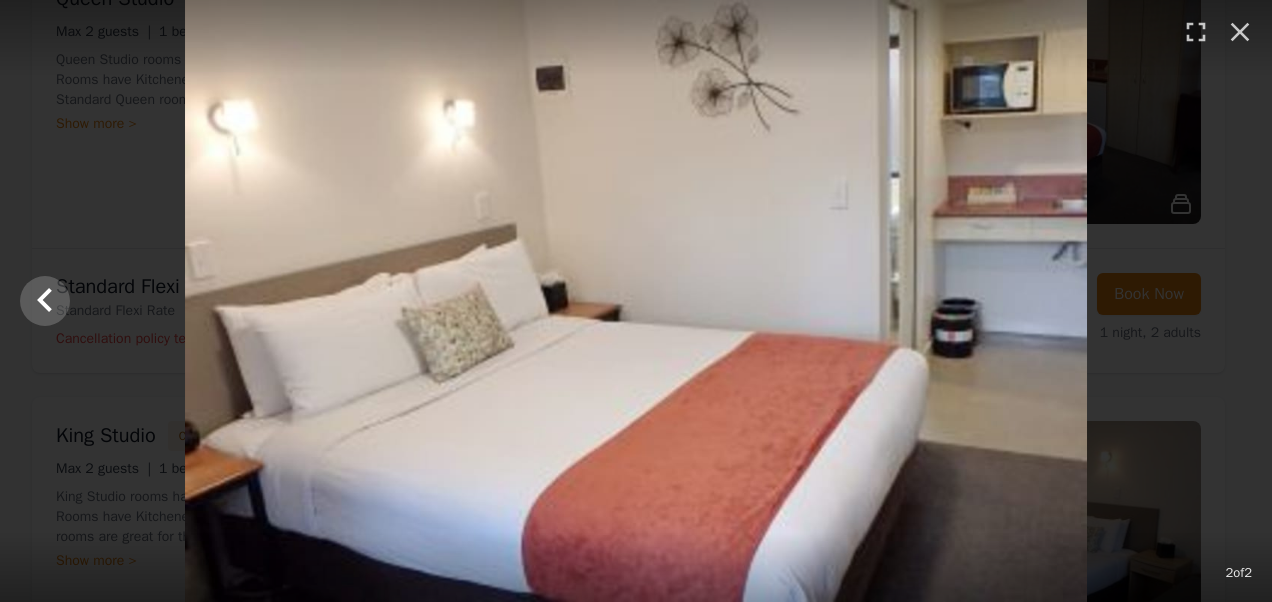 click at bounding box center (-636, 301) 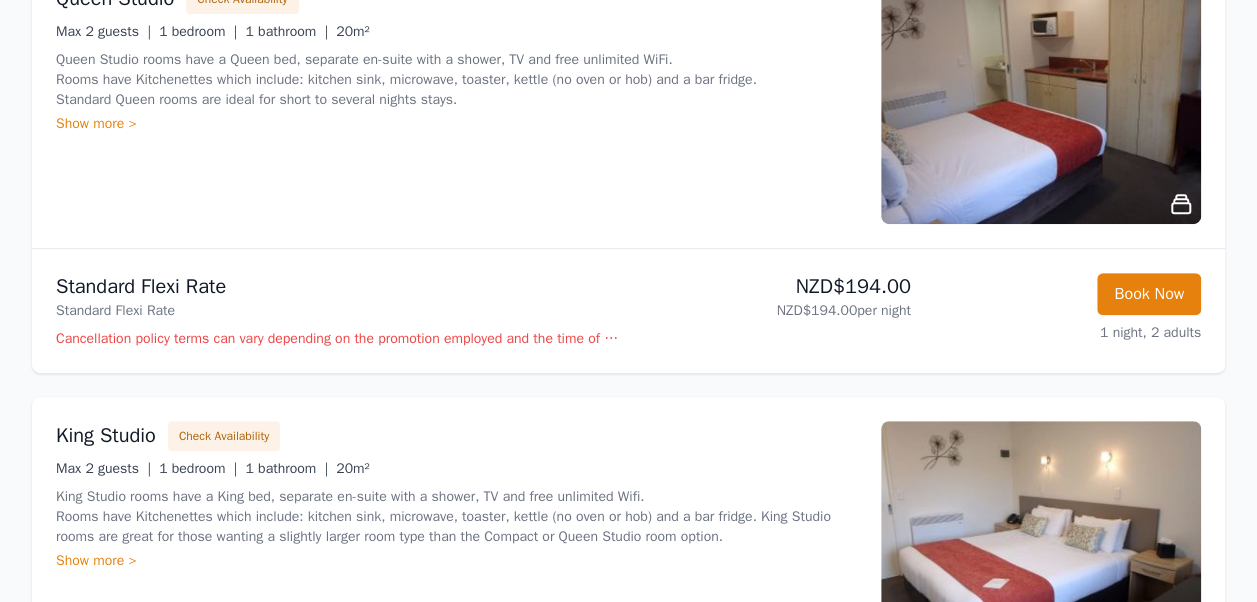 click at bounding box center (1041, 104) 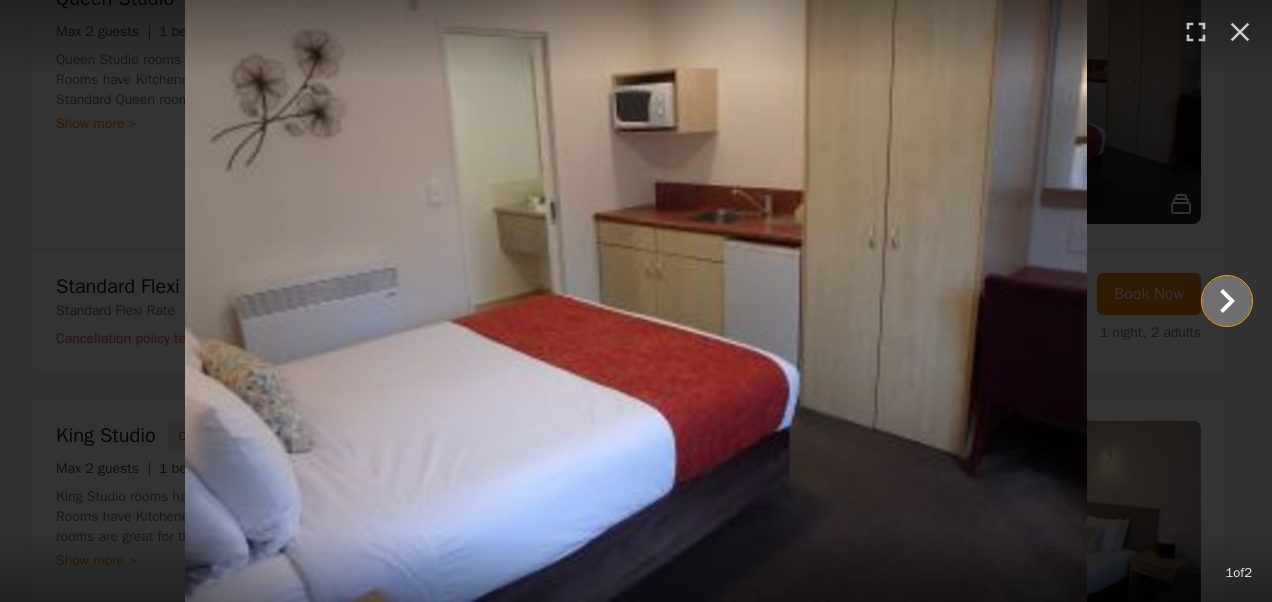 click at bounding box center [1227, 301] 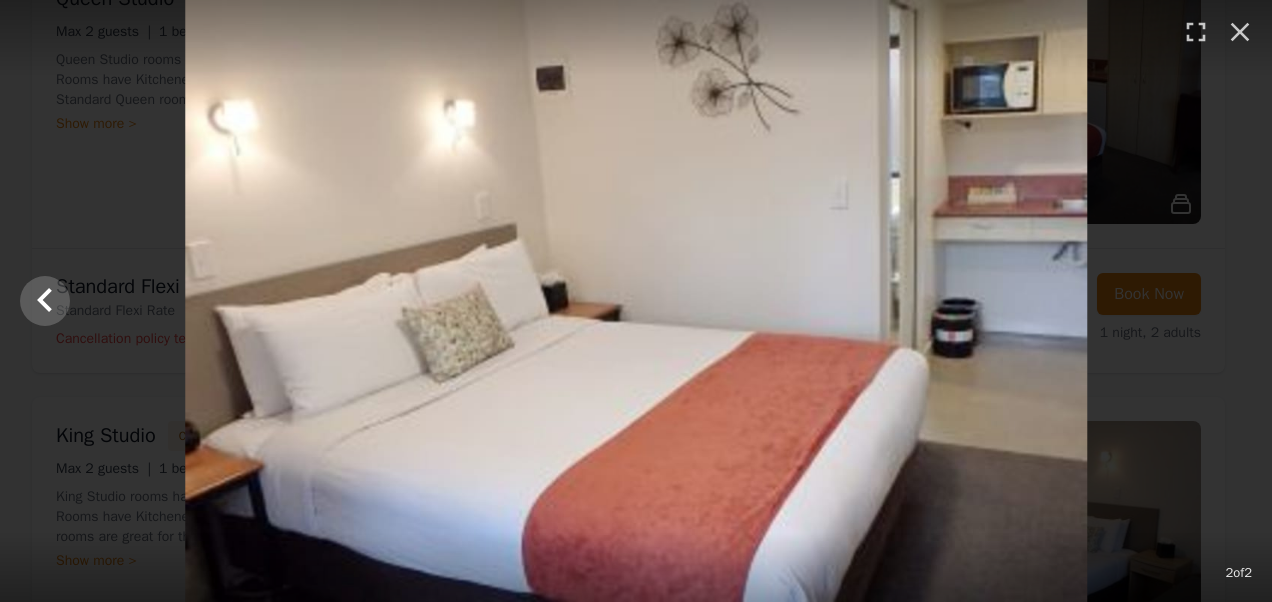 click at bounding box center [-636, 301] 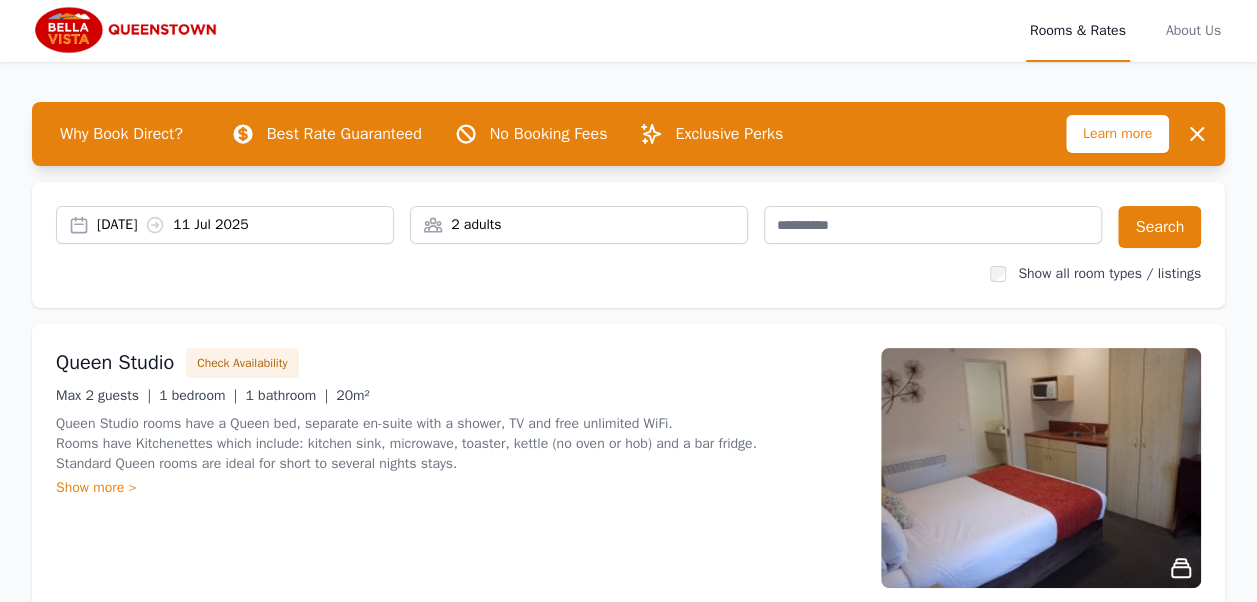 scroll, scrollTop: 0, scrollLeft: 0, axis: both 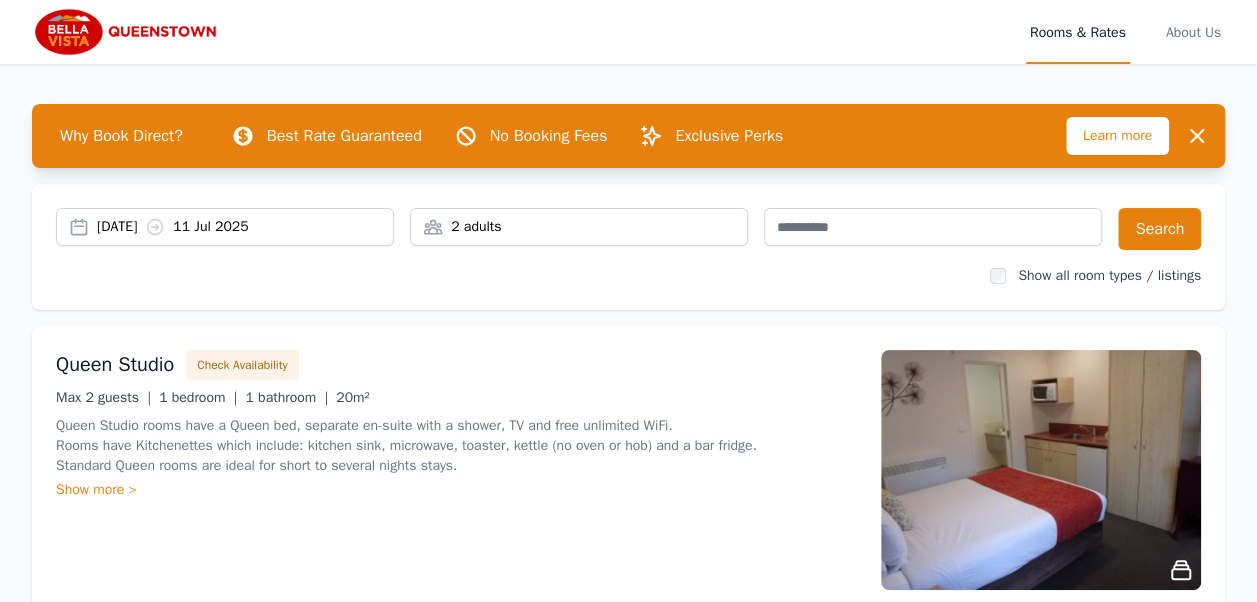 click on "2 adults" at bounding box center (579, 227) 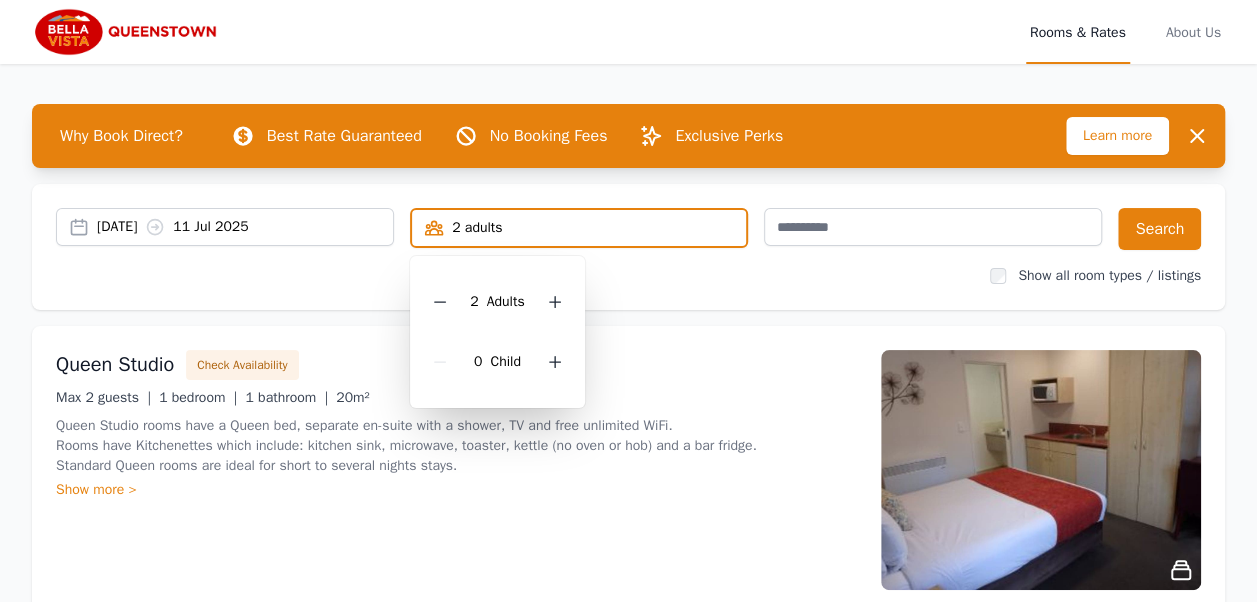 click on "2 Adult s" at bounding box center (497, 302) 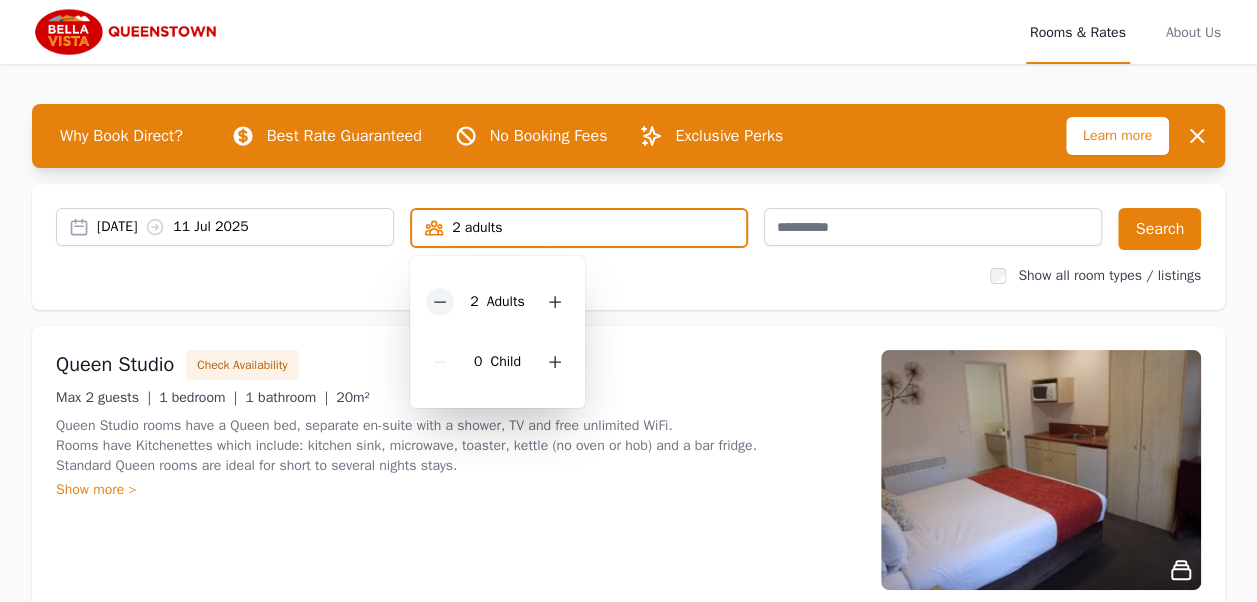 click at bounding box center (440, 302) 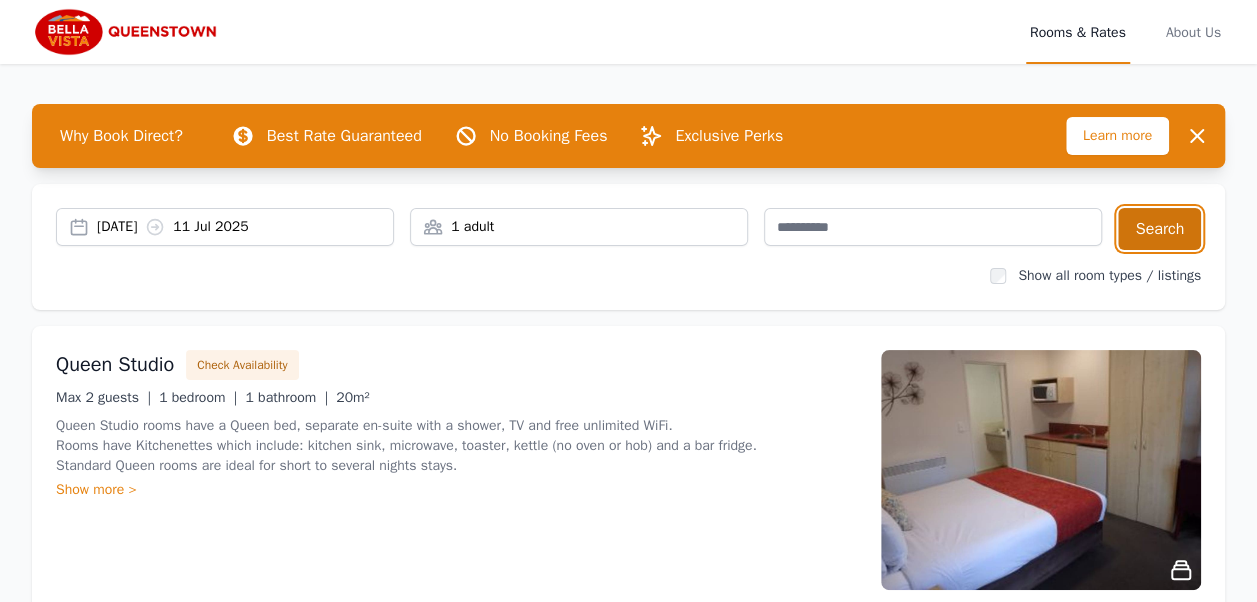 click on "Search" at bounding box center (1159, 229) 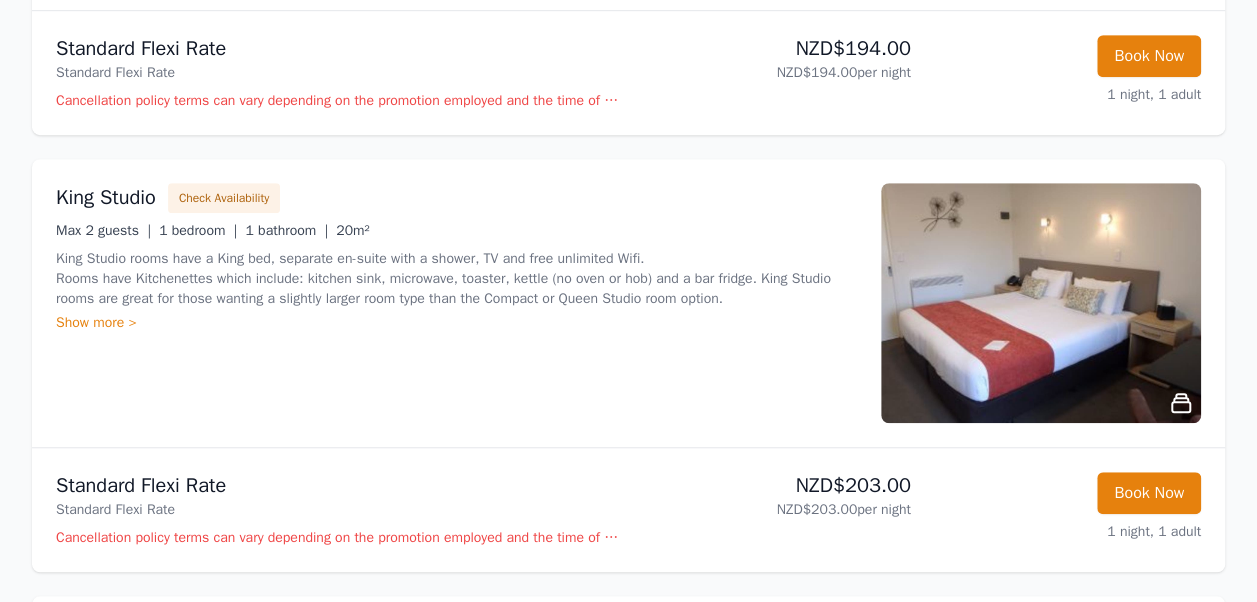 scroll, scrollTop: 400, scrollLeft: 0, axis: vertical 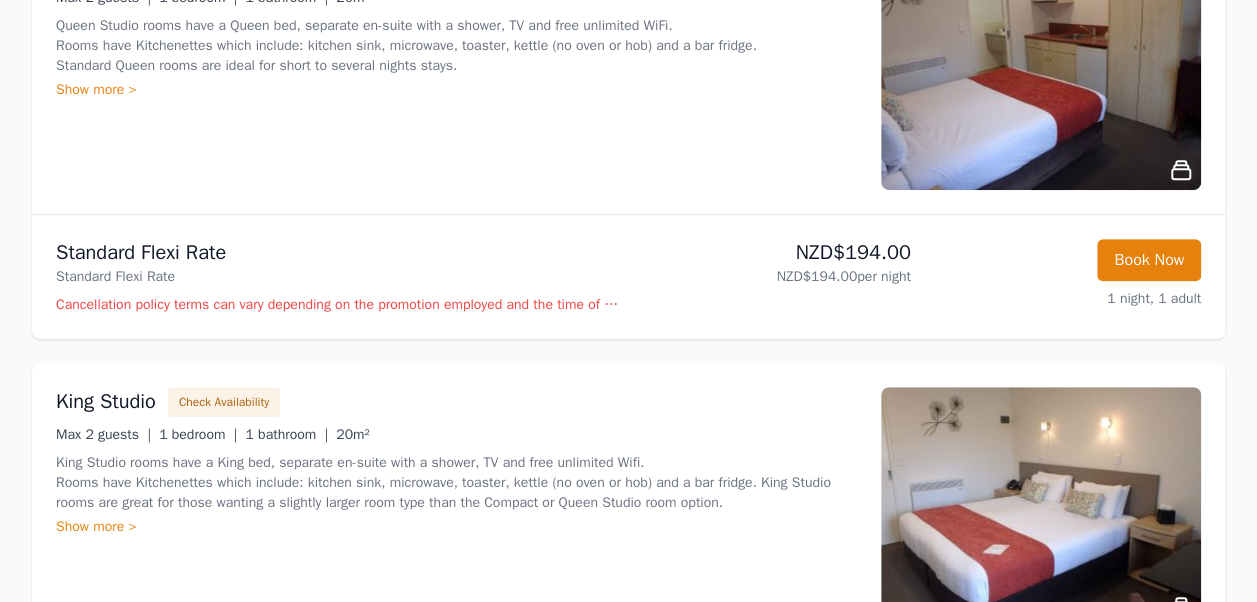 click at bounding box center [1041, 70] 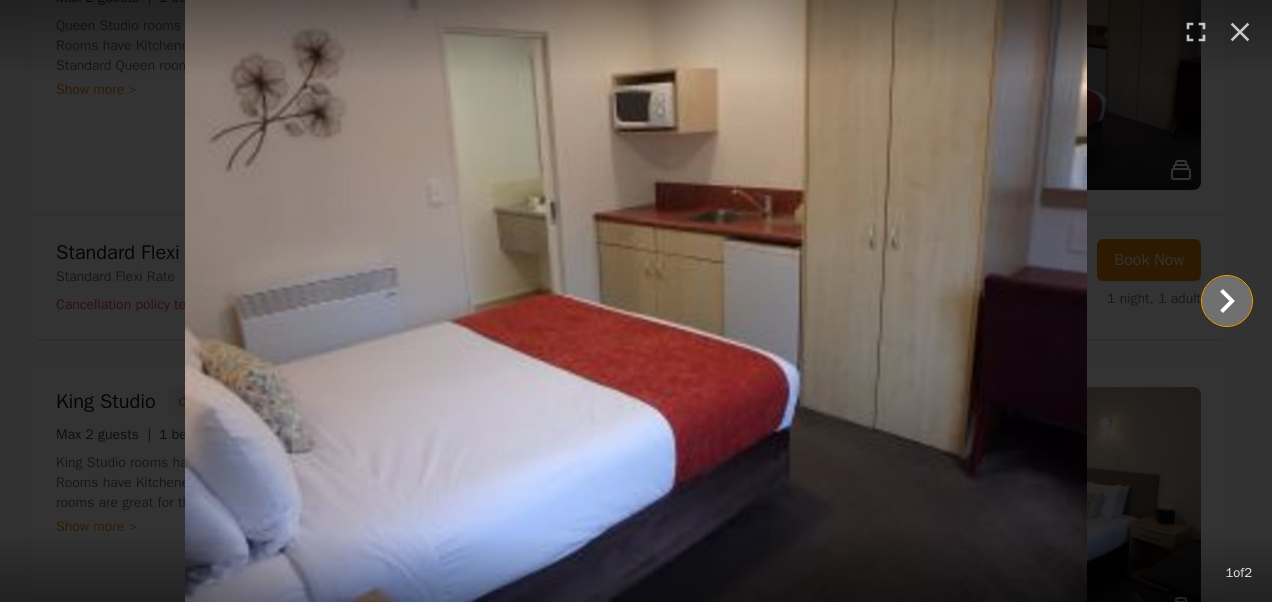 click at bounding box center [1227, 301] 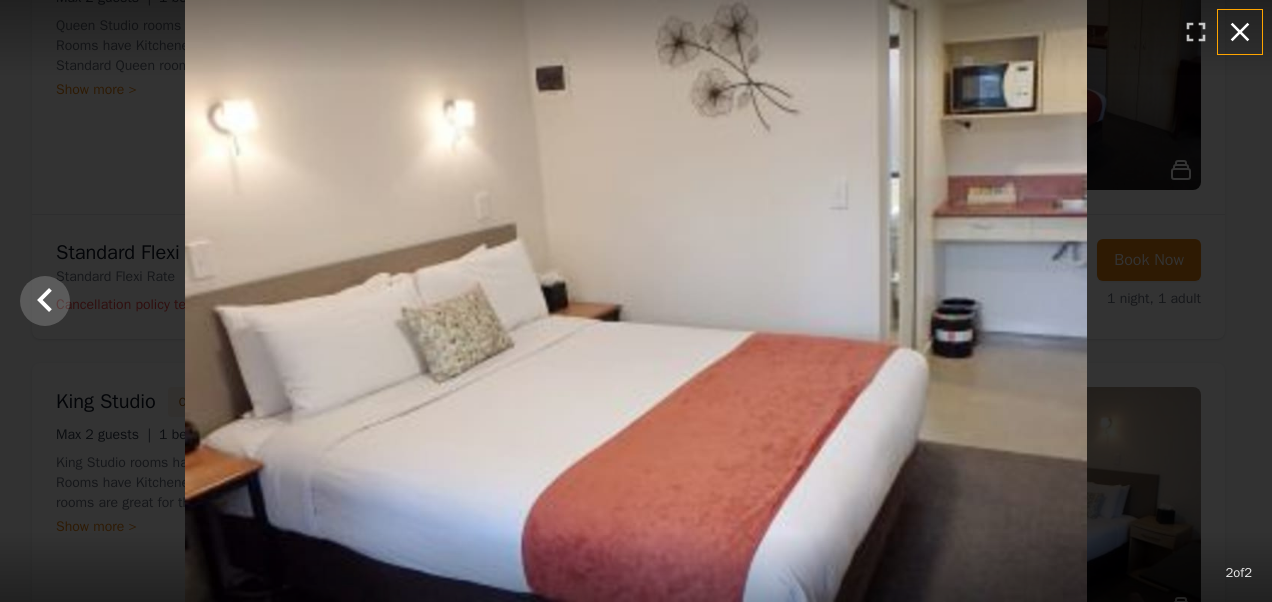 click at bounding box center [1240, 32] 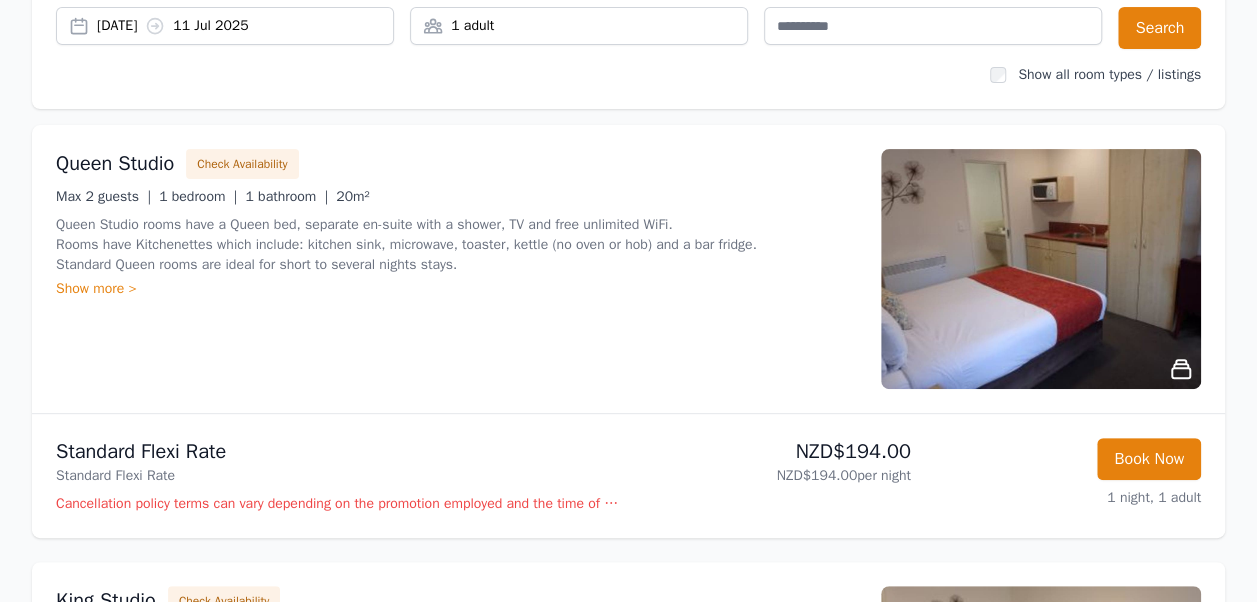 scroll, scrollTop: 300, scrollLeft: 0, axis: vertical 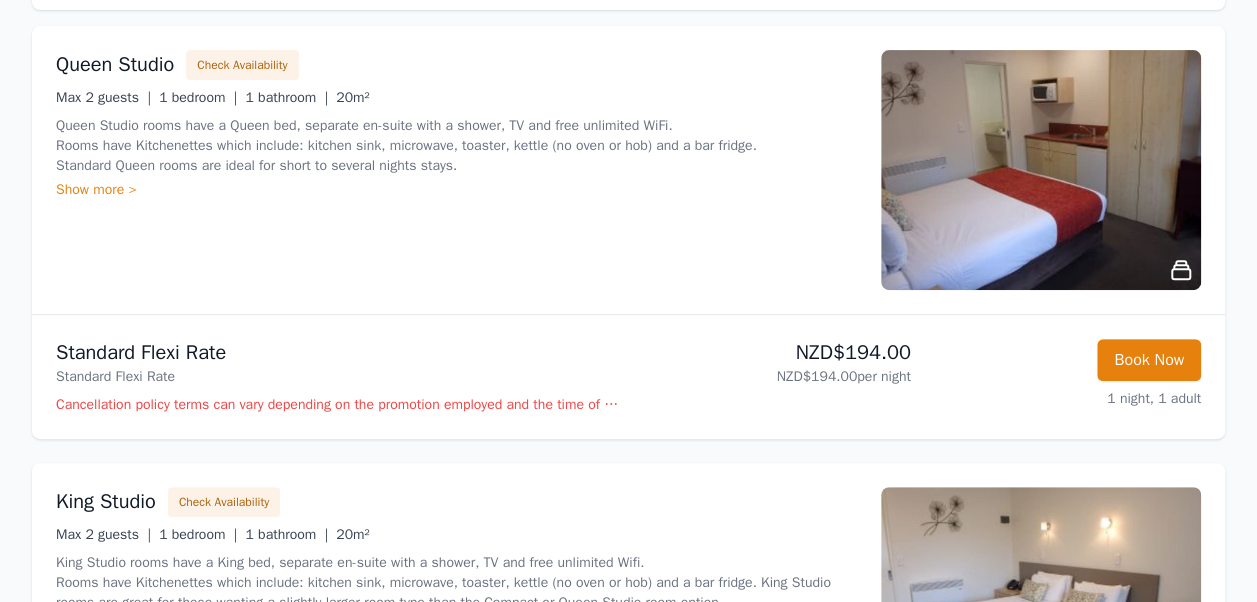 click on "Cancellation policy terms can vary depending on the promotion employed and the time of stay of the booking. Please refer to the booking details for the cancellation policy.
The cancellation policy is 24 hours (free of charge to cancel/change until 3 pm one day before the arrival date) except for the special seasons mentioned in the Terms & Conditions.
The cancellation policy for group reservations in excess of 3 (three) rooms, will be different and the standard terms are between 14 days and 30 days. Please refer to the booking correspondence with the motel that supersedes all other cancellation policies.
Cancellations or changes to a confirmed reservation within the cancellation policy period of the booking and no-show will be charged for the full amount.
All cancellations and amendments must be made in writing via email, or via the online provider the reservation was made through.
We strongly advise guests to purchase travel insurance to cover for any unforeseen changes to their travel plans." at bounding box center [338, 405] 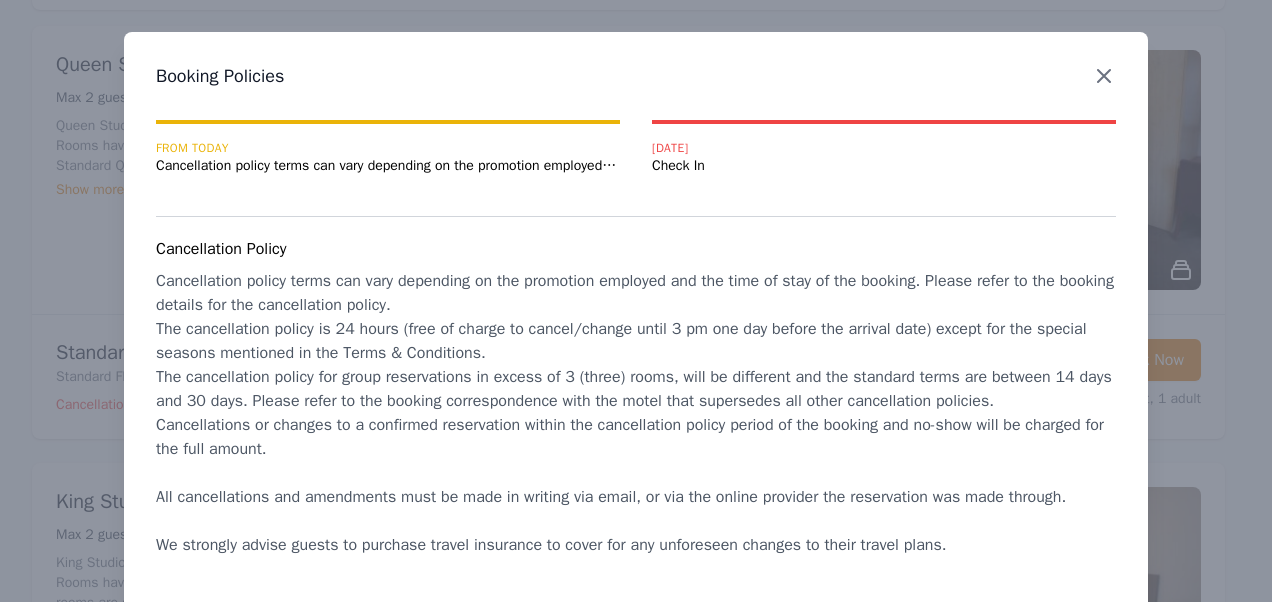 click at bounding box center (1104, 76) 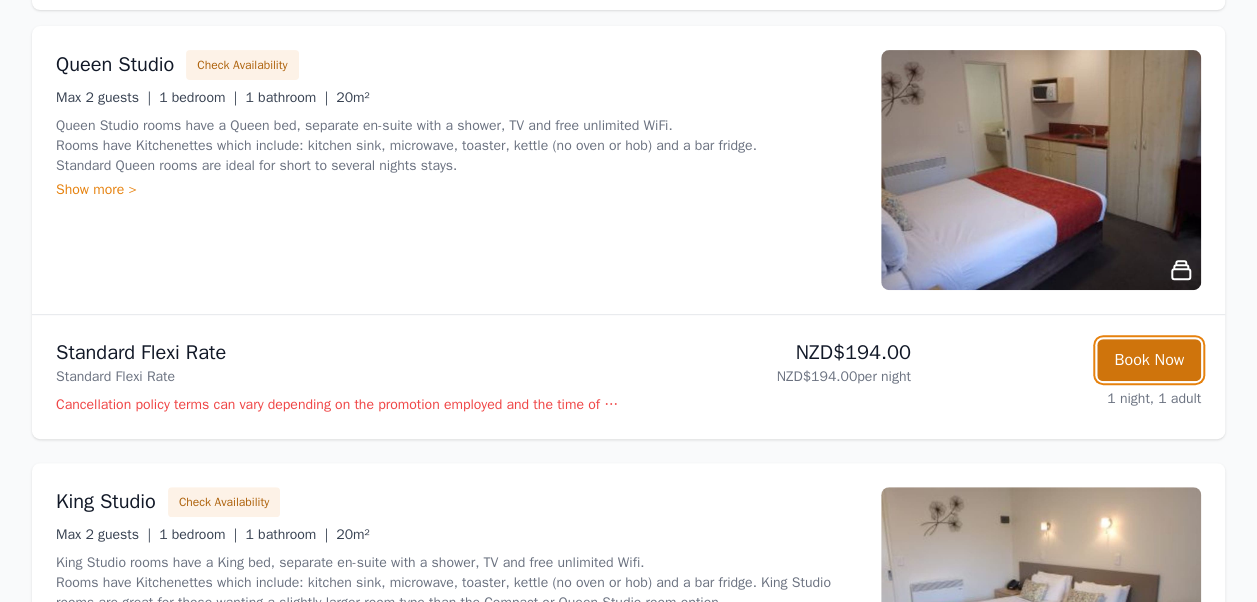 click on "Book Now" at bounding box center [1149, 360] 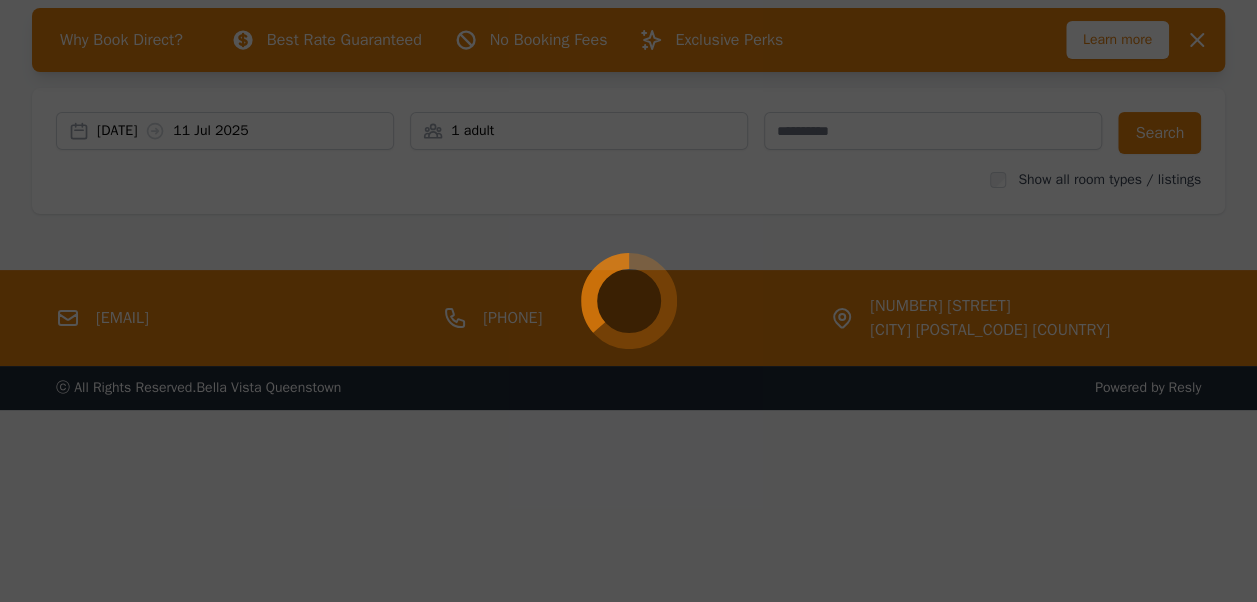 scroll, scrollTop: 96, scrollLeft: 0, axis: vertical 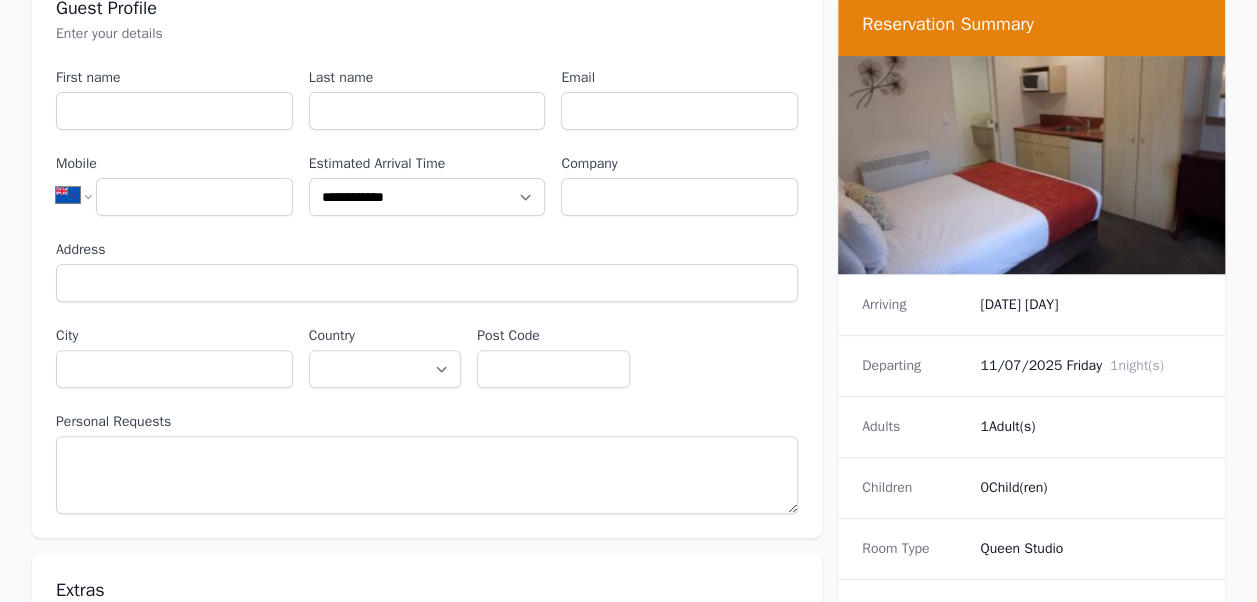 click on "First name" at bounding box center (174, 78) 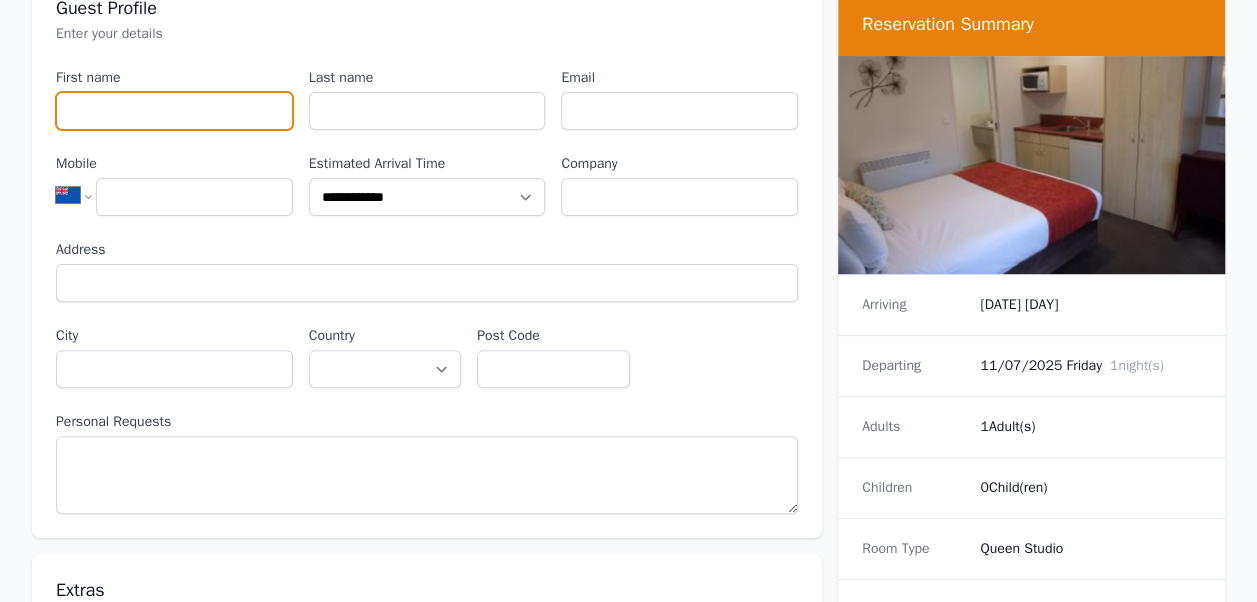 click on "First name" at bounding box center (174, 111) 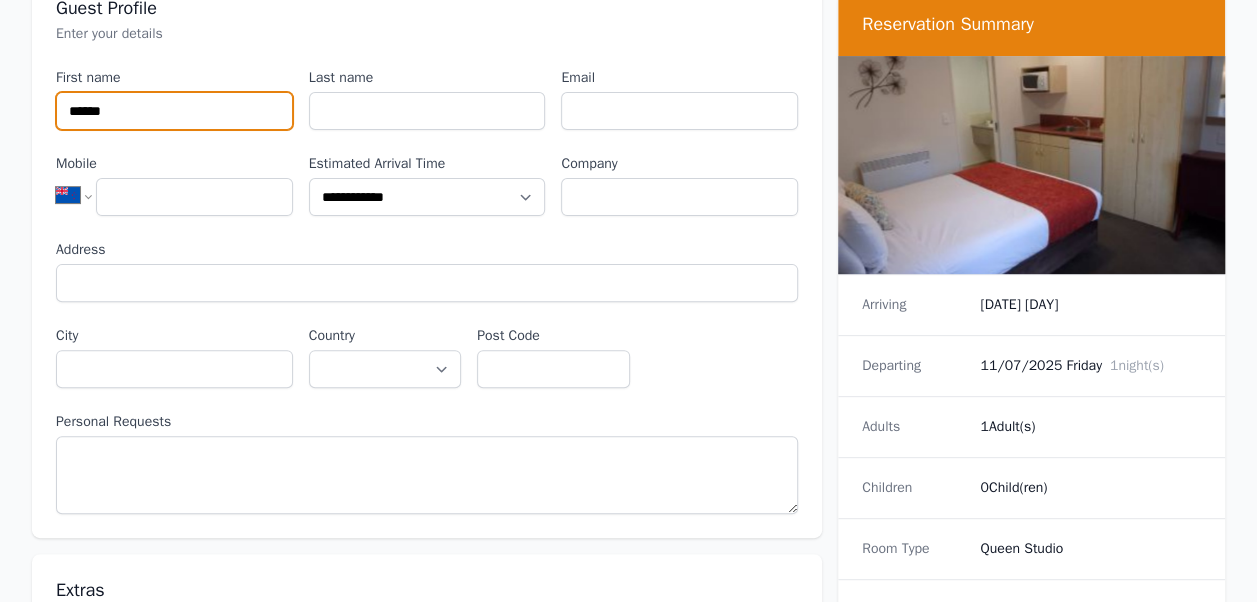 type on "******" 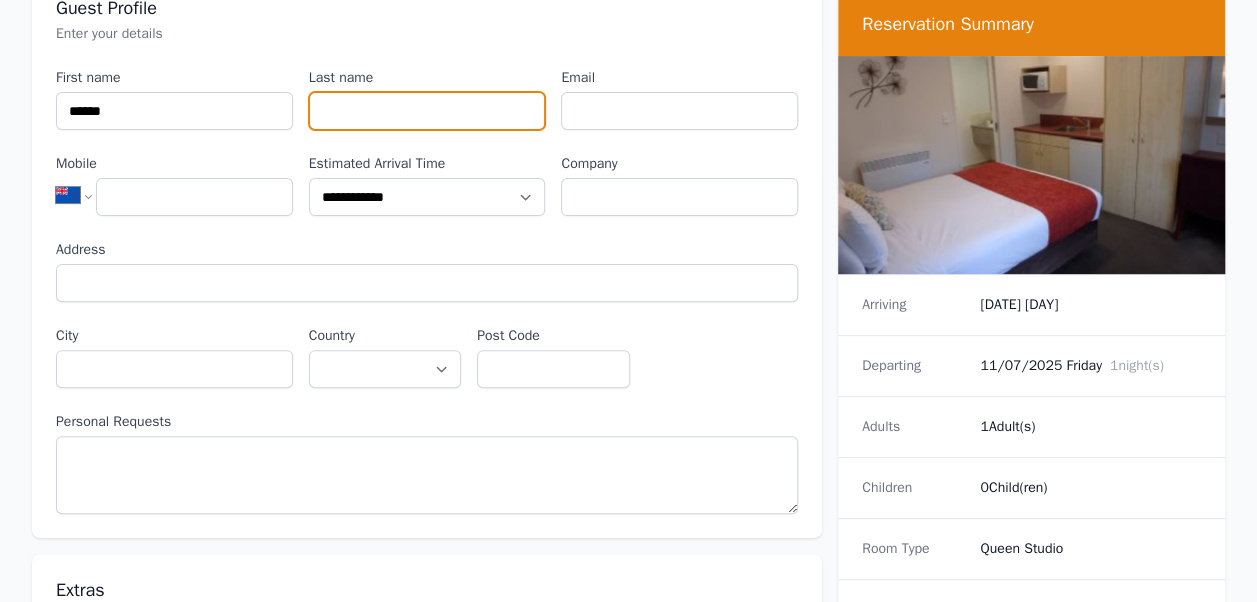 click on "Last name" at bounding box center [427, 111] 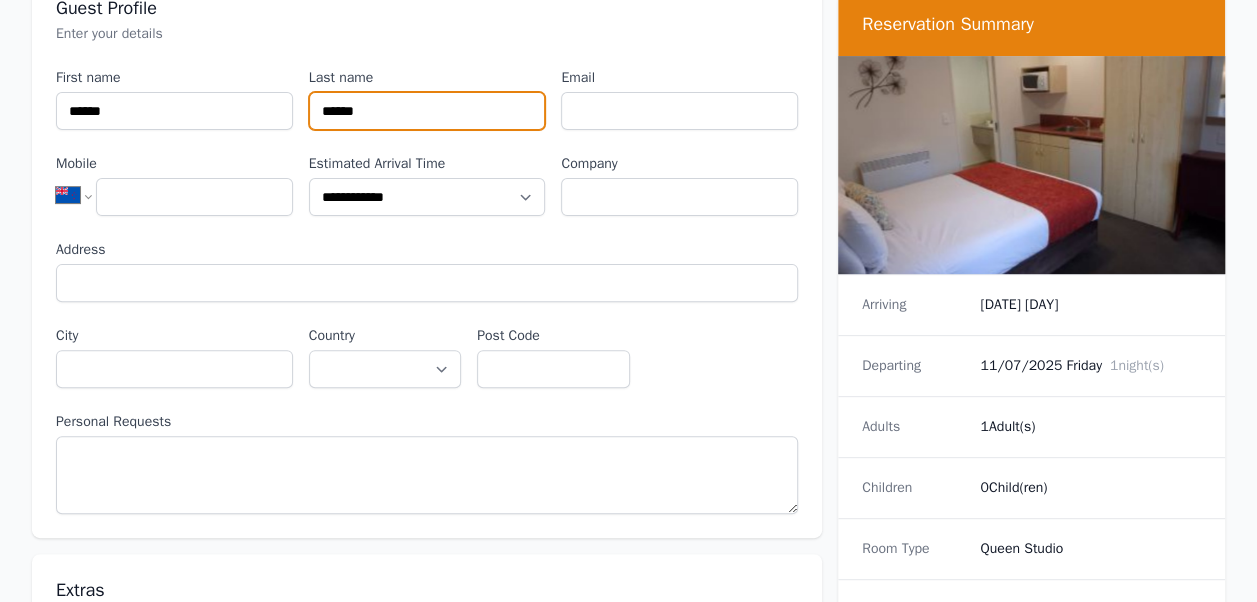 type on "******" 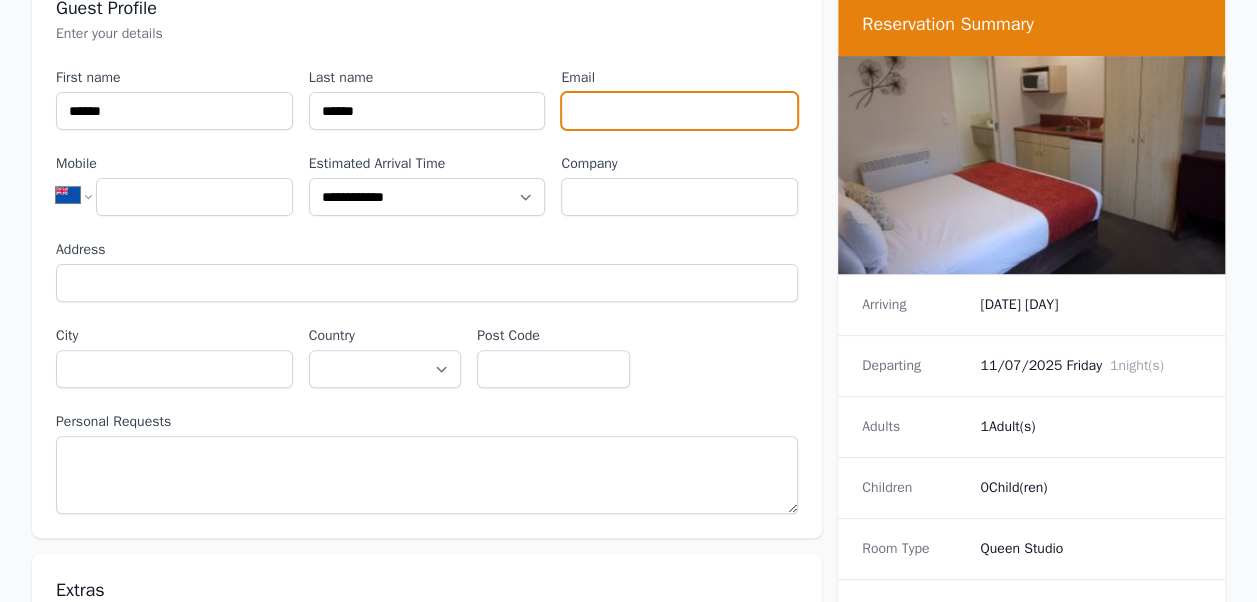 click on "Email" at bounding box center (679, 111) 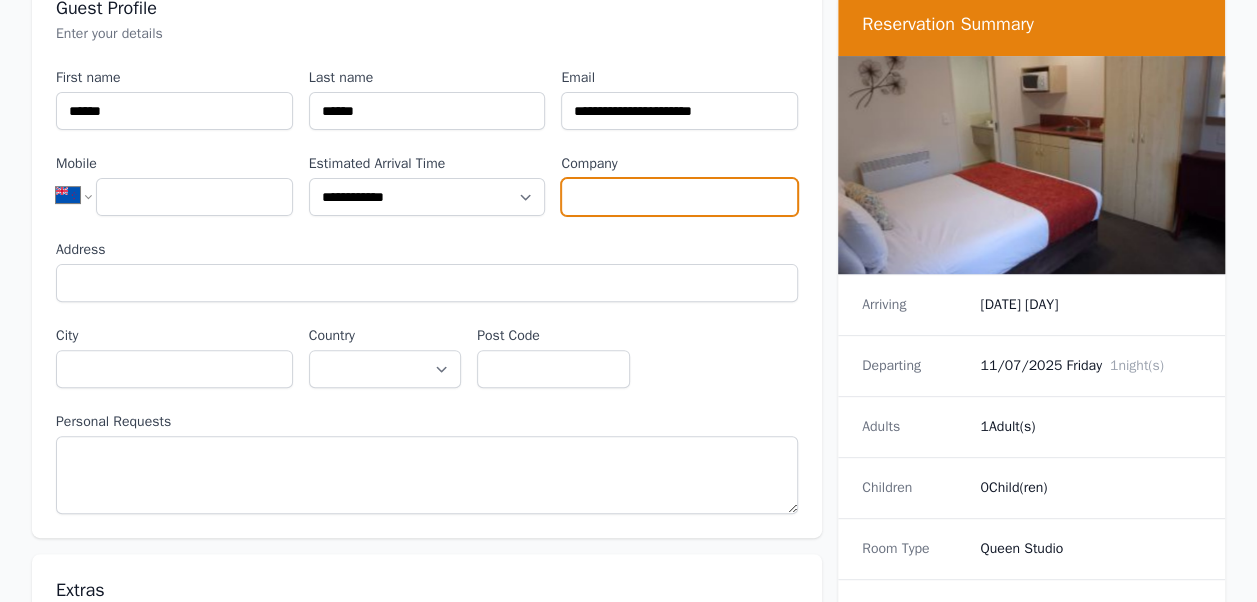 type on "**********" 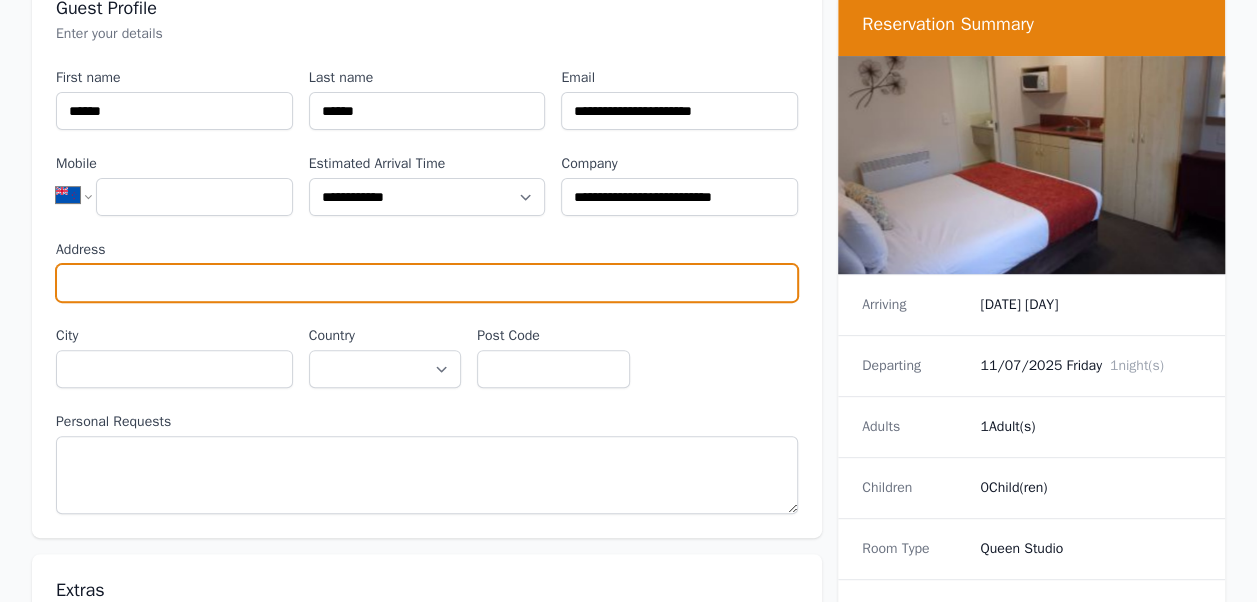type on "**********" 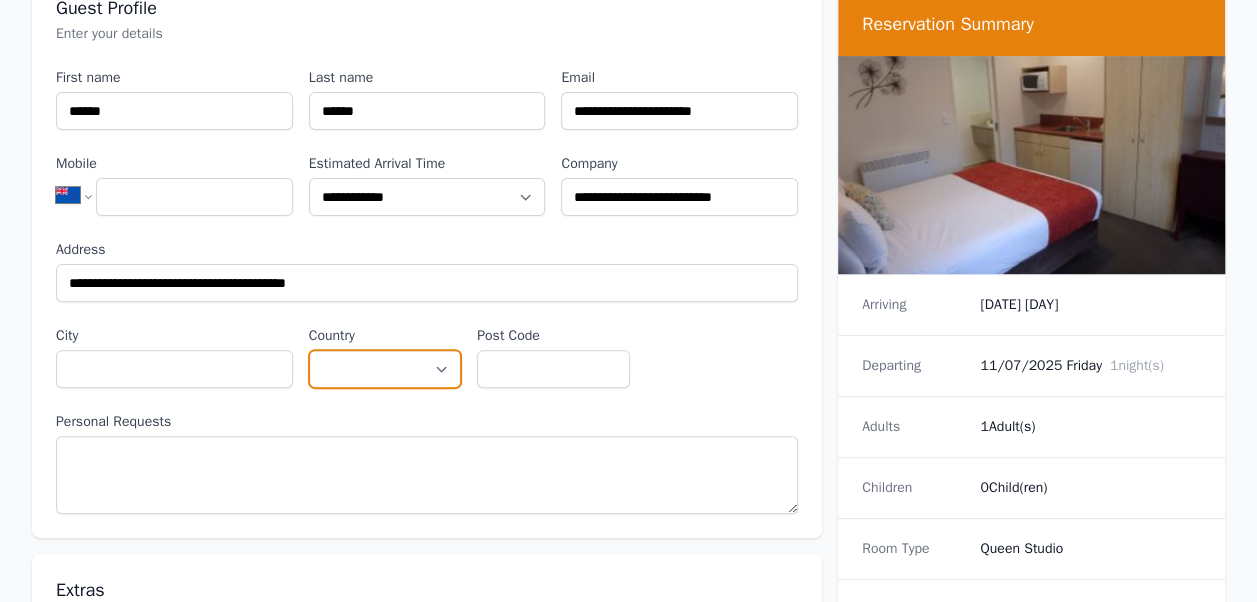 select on "**********" 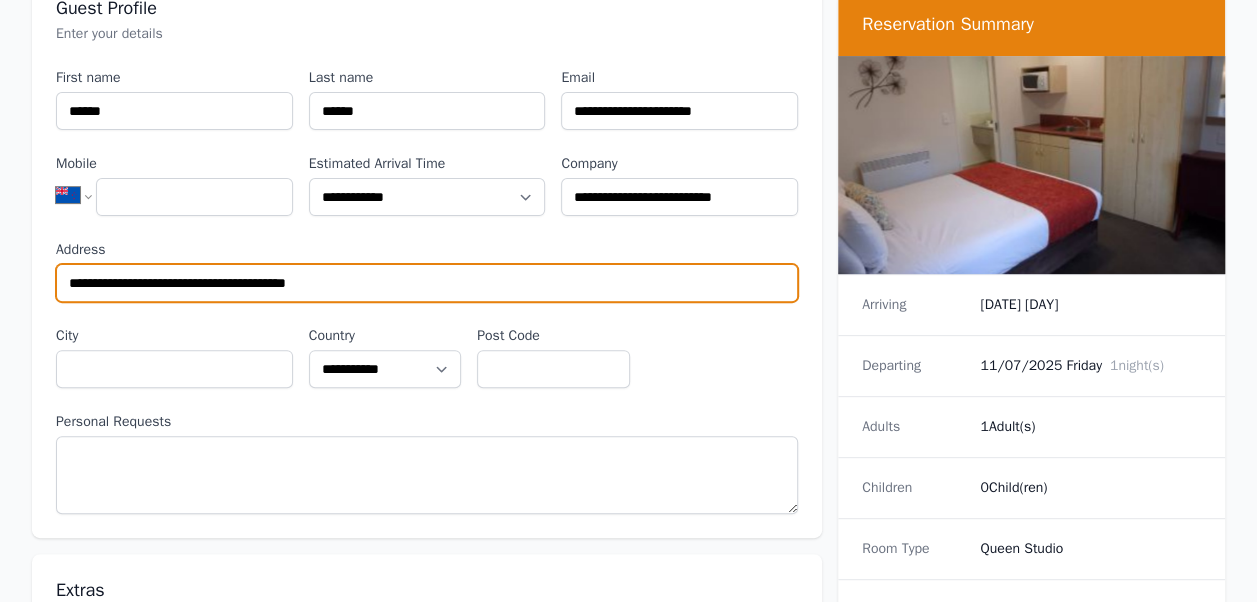 drag, startPoint x: 408, startPoint y: 284, endPoint x: 28, endPoint y: 297, distance: 380.2223 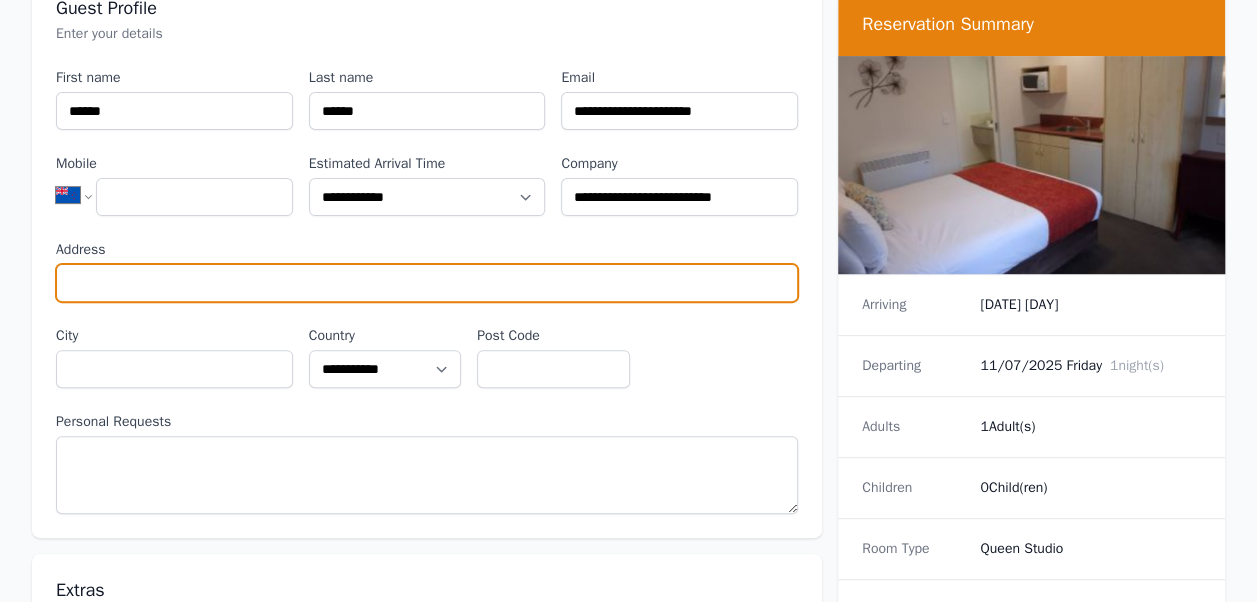 type 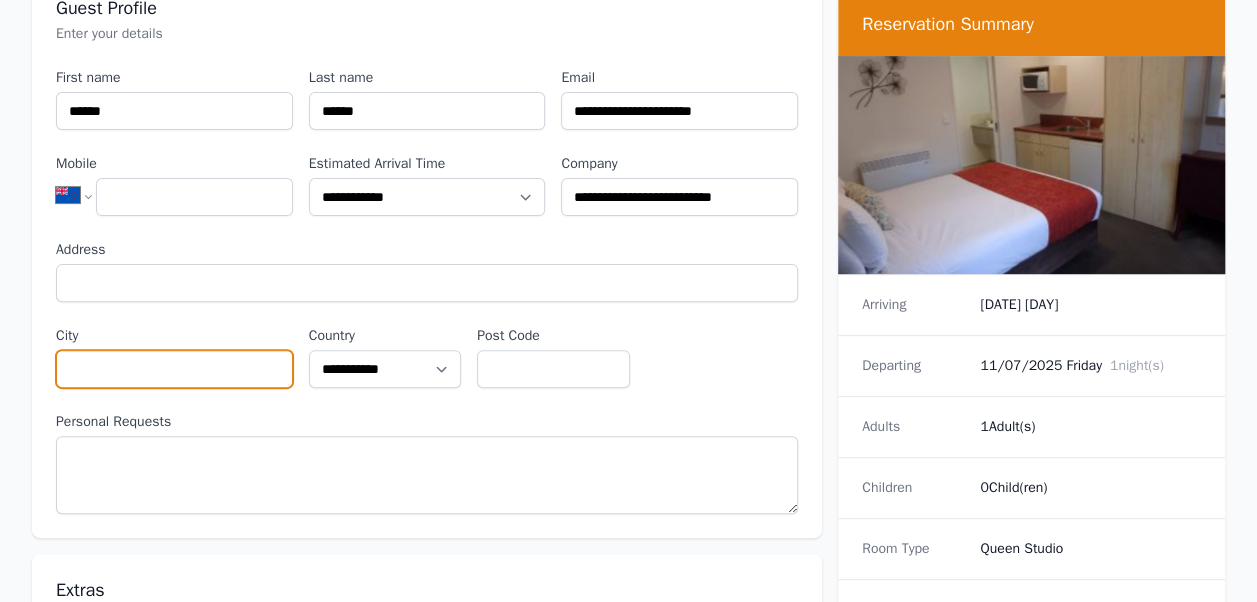 click on "City" at bounding box center (174, 369) 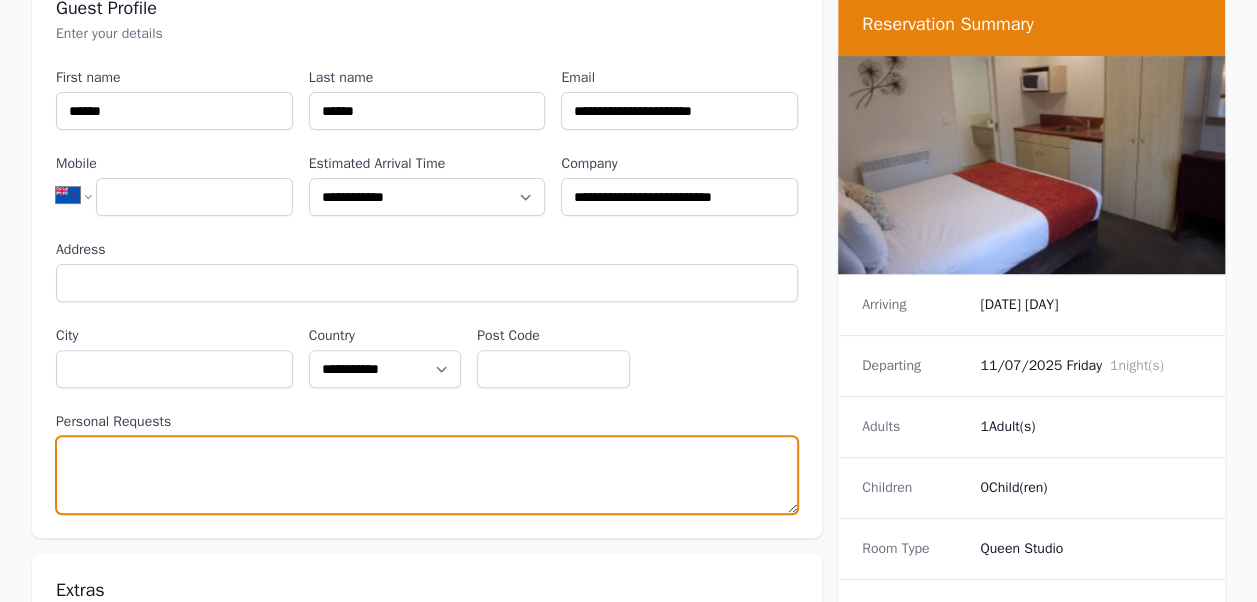 click on "Personal Requests" at bounding box center (427, 475) 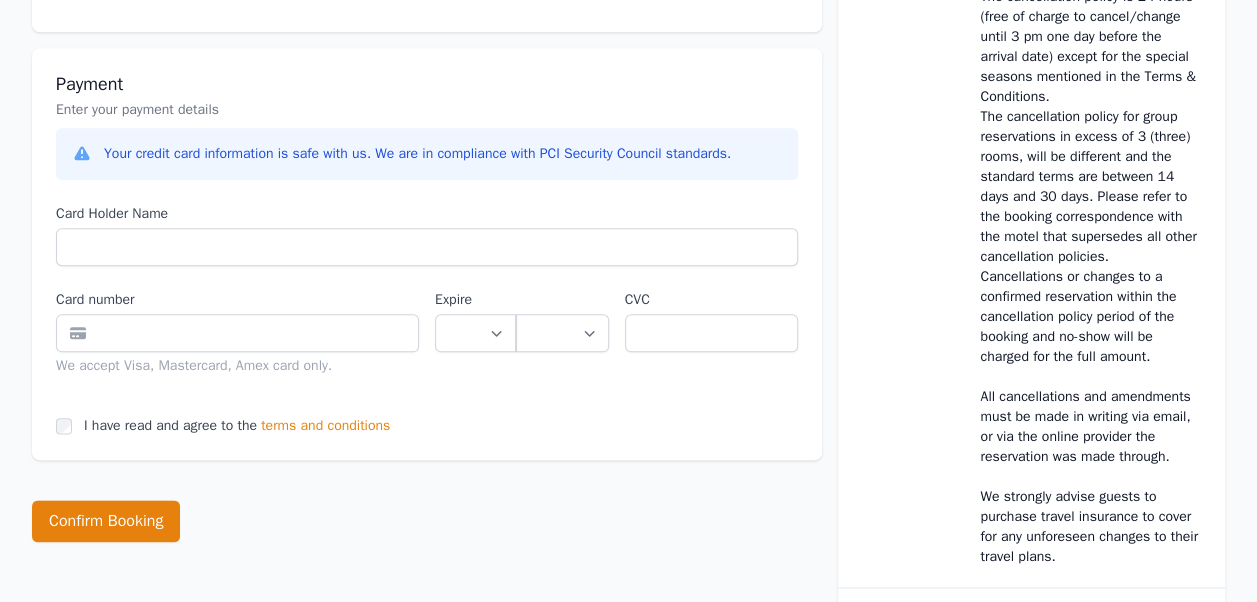 scroll, scrollTop: 1100, scrollLeft: 0, axis: vertical 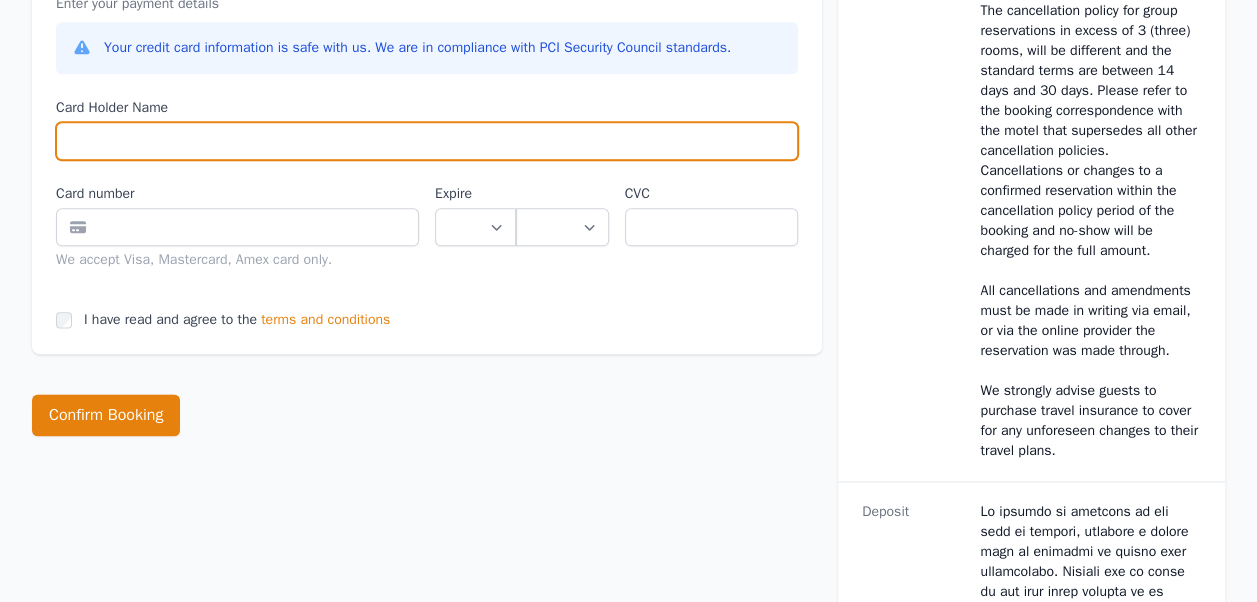 click on "Card Holder Name" at bounding box center (427, 141) 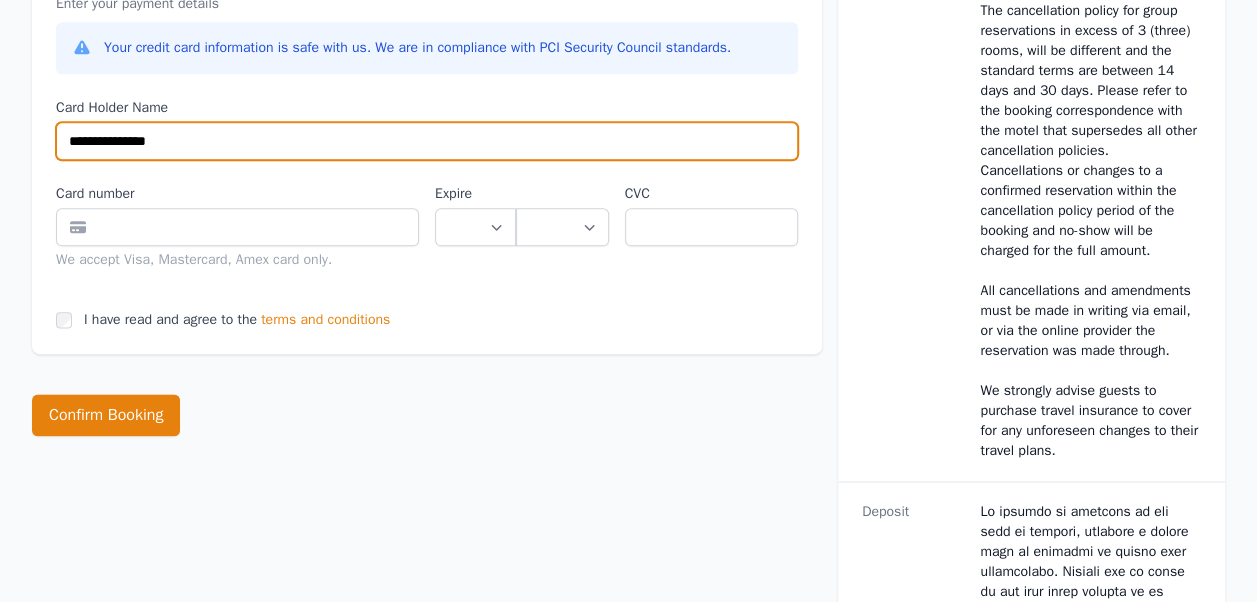 type on "**********" 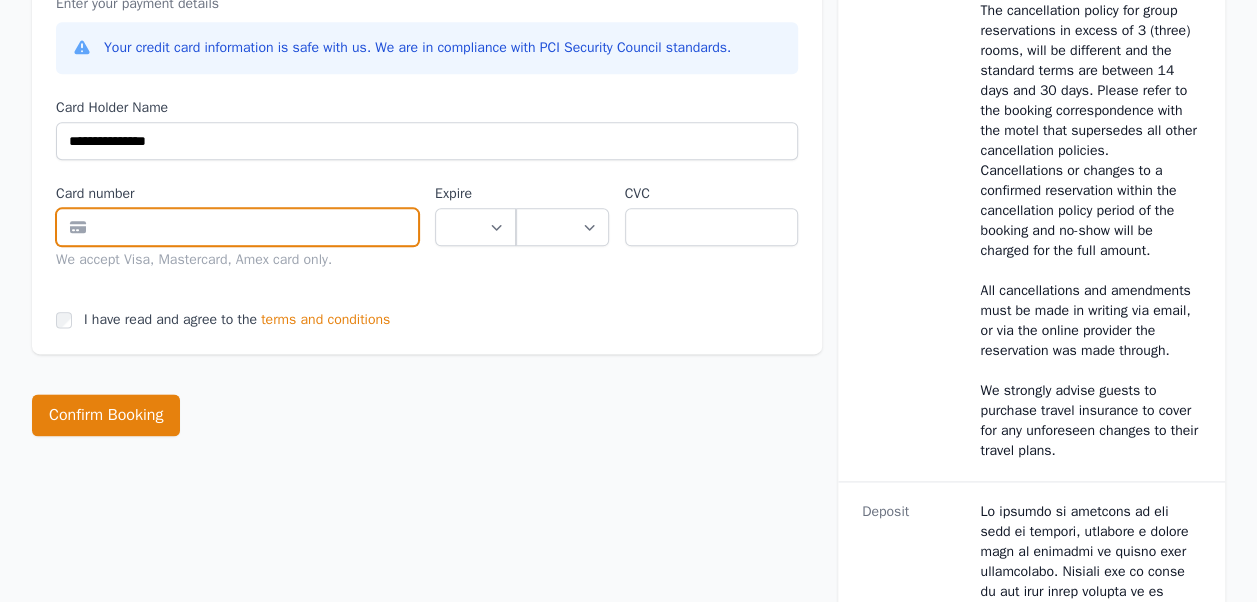click at bounding box center (237, 227) 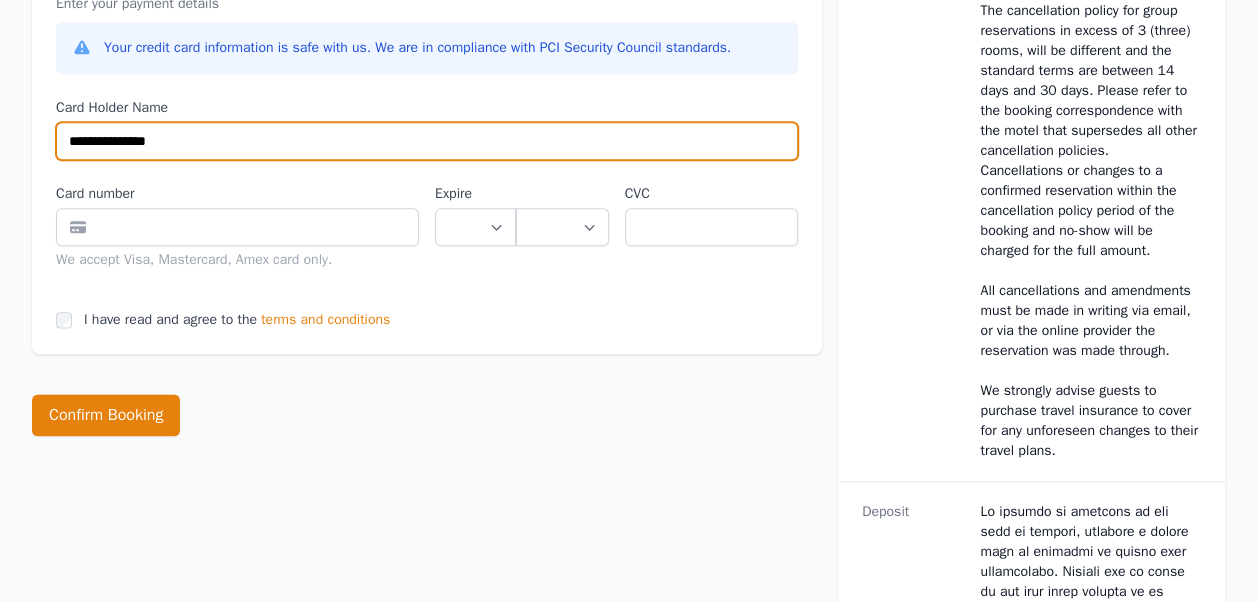 drag, startPoint x: 200, startPoint y: 134, endPoint x: 21, endPoint y: 136, distance: 179.01117 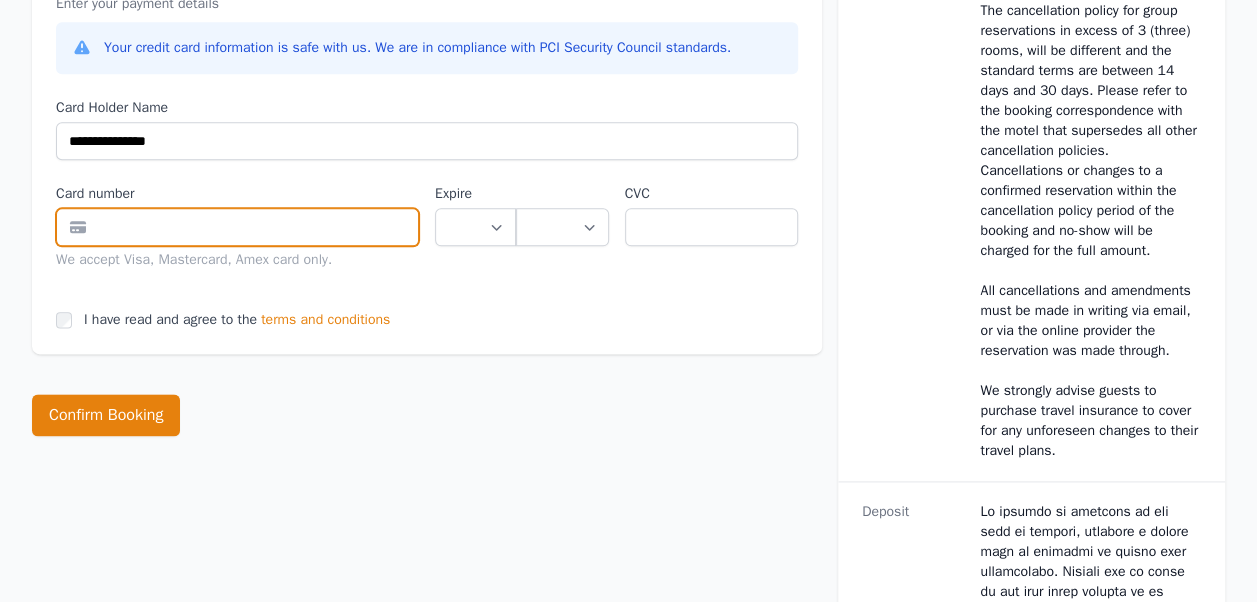 click at bounding box center [237, 227] 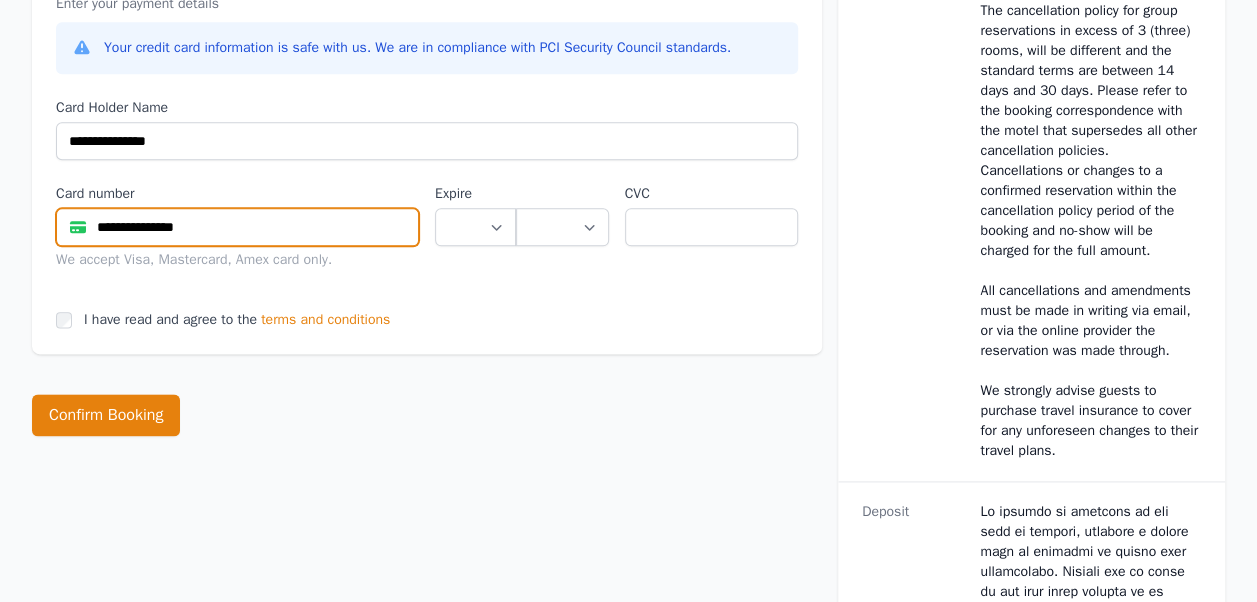 type on "**********" 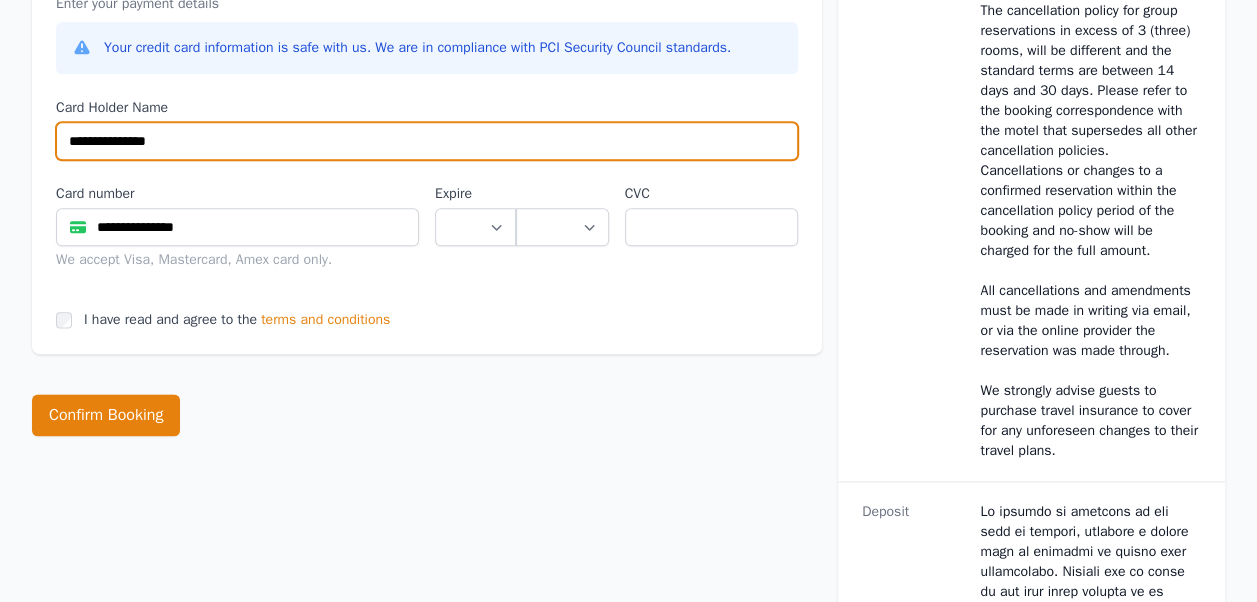click on "**********" at bounding box center (427, 141) 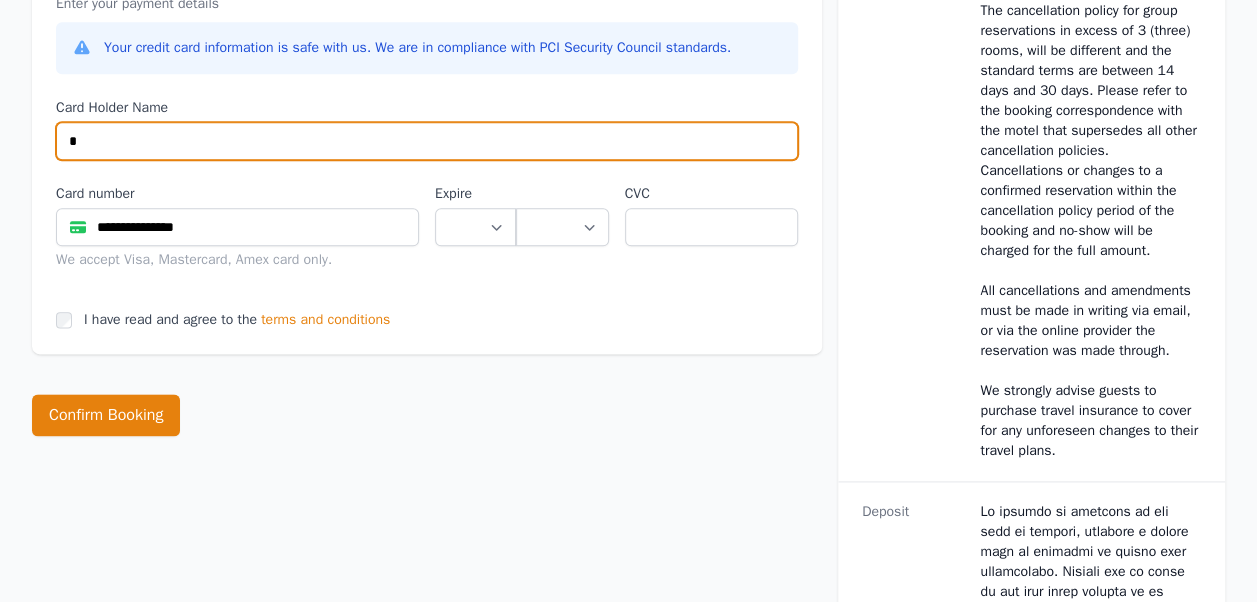 type on "*" 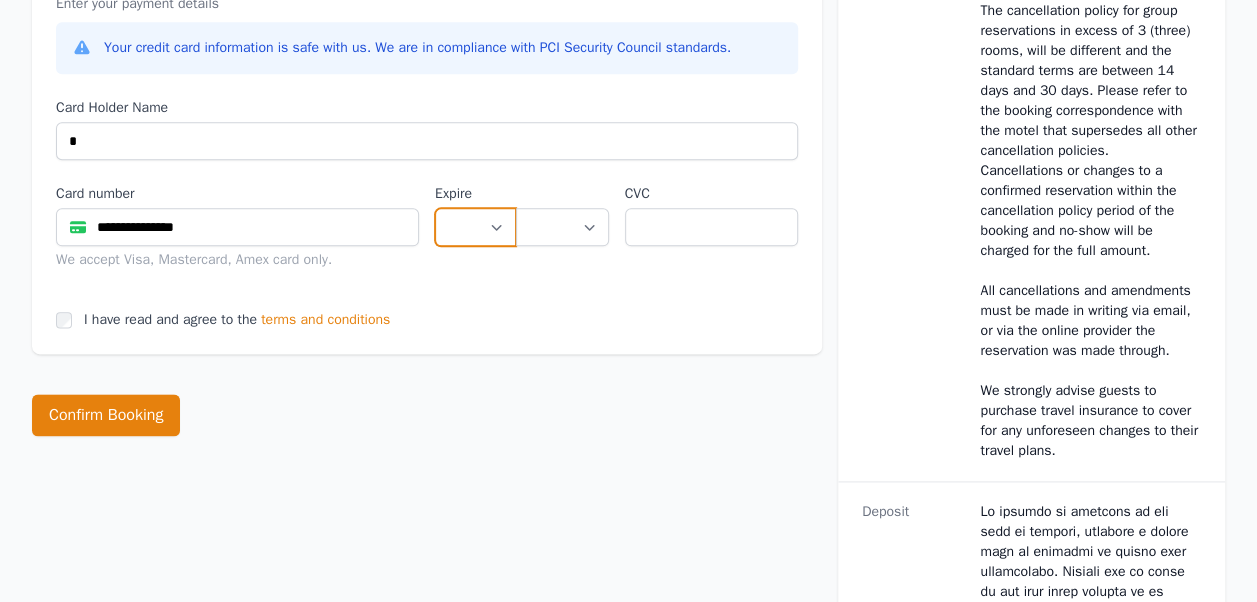 click on "** ** ** ** ** ** ** ** ** ** ** **" at bounding box center (475, 227) 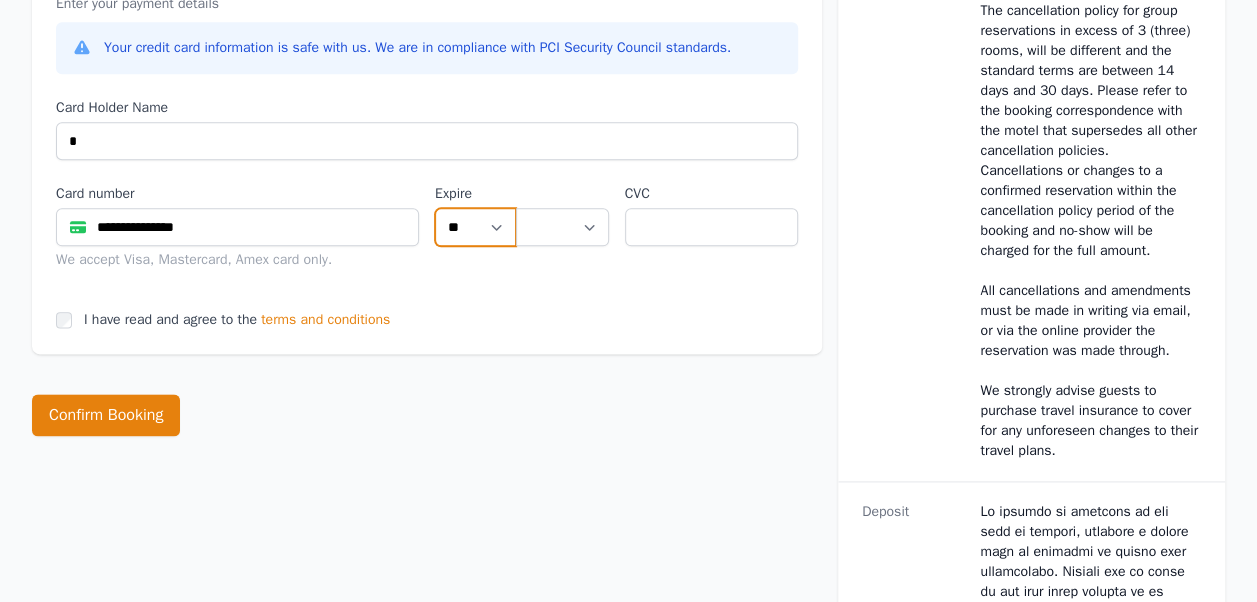 click on "** ** ** ** ** ** ** ** ** ** ** **" at bounding box center [475, 227] 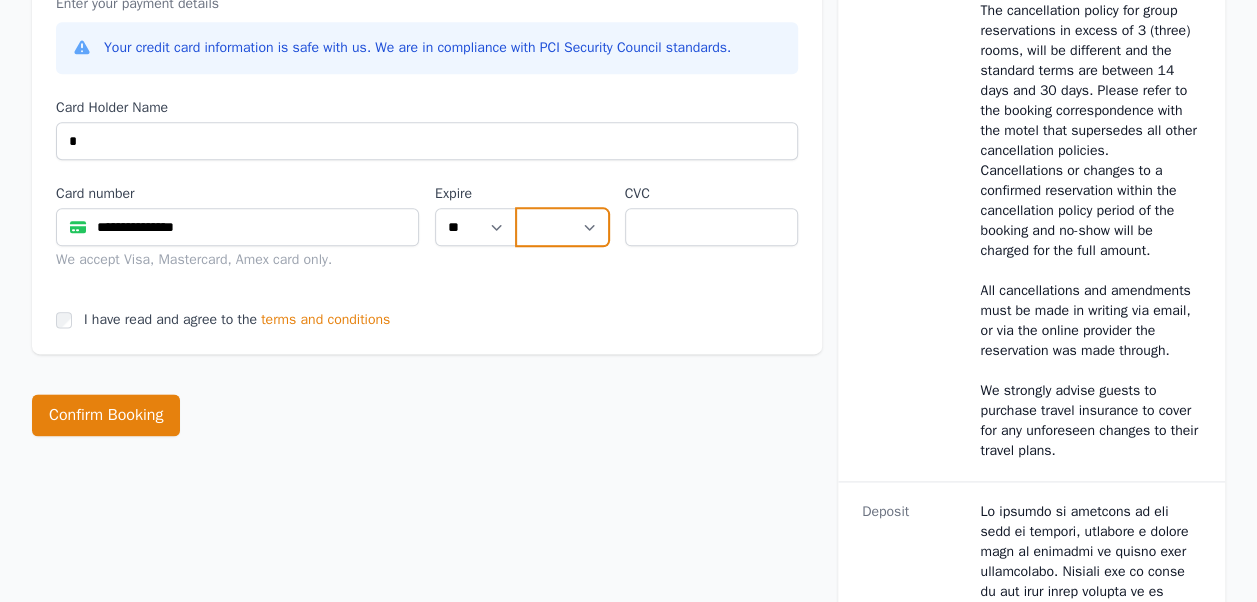 click on "**** **** **** **** **** **** **** **** ****" at bounding box center [562, 227] 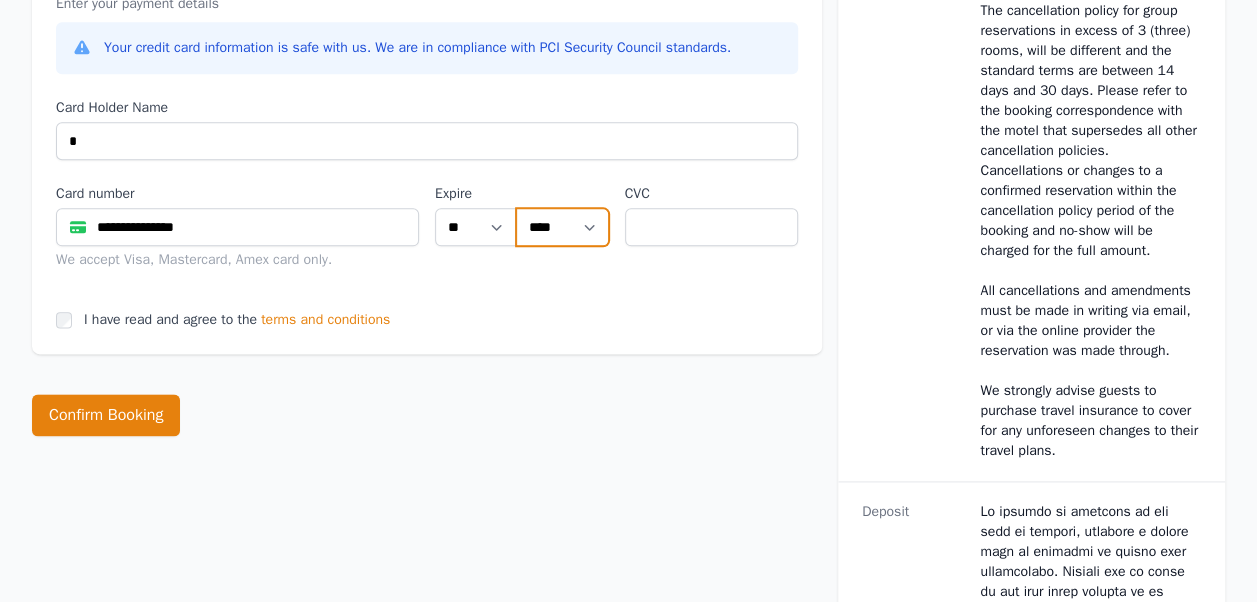 click on "**** **** **** **** **** **** **** **** ****" at bounding box center [562, 227] 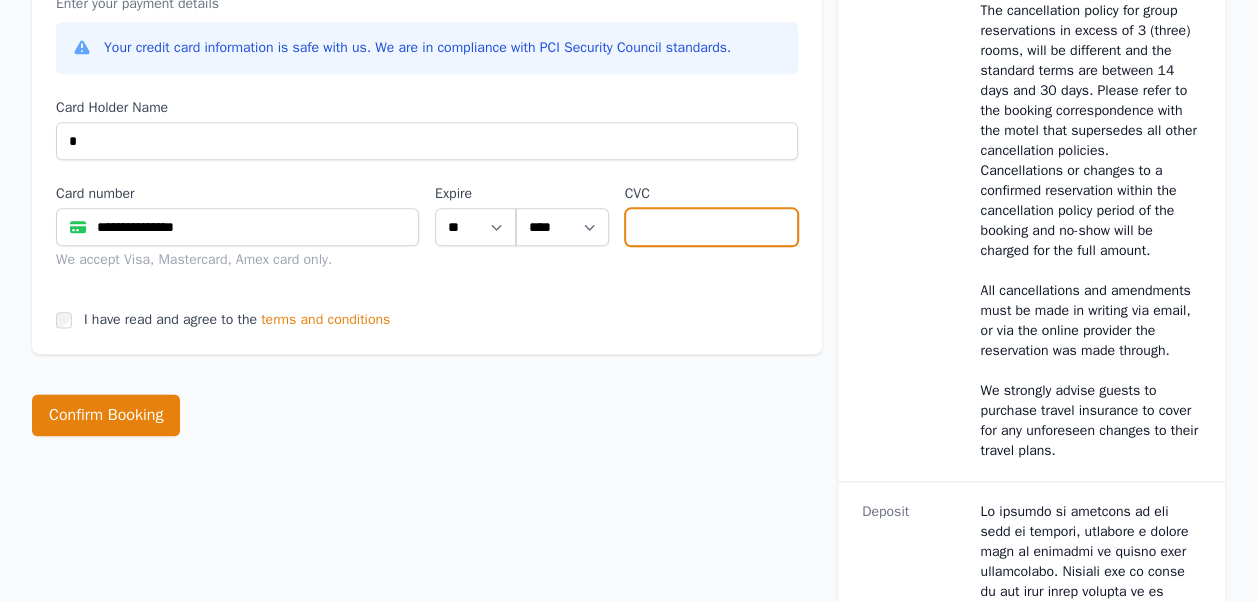 click at bounding box center (712, 227) 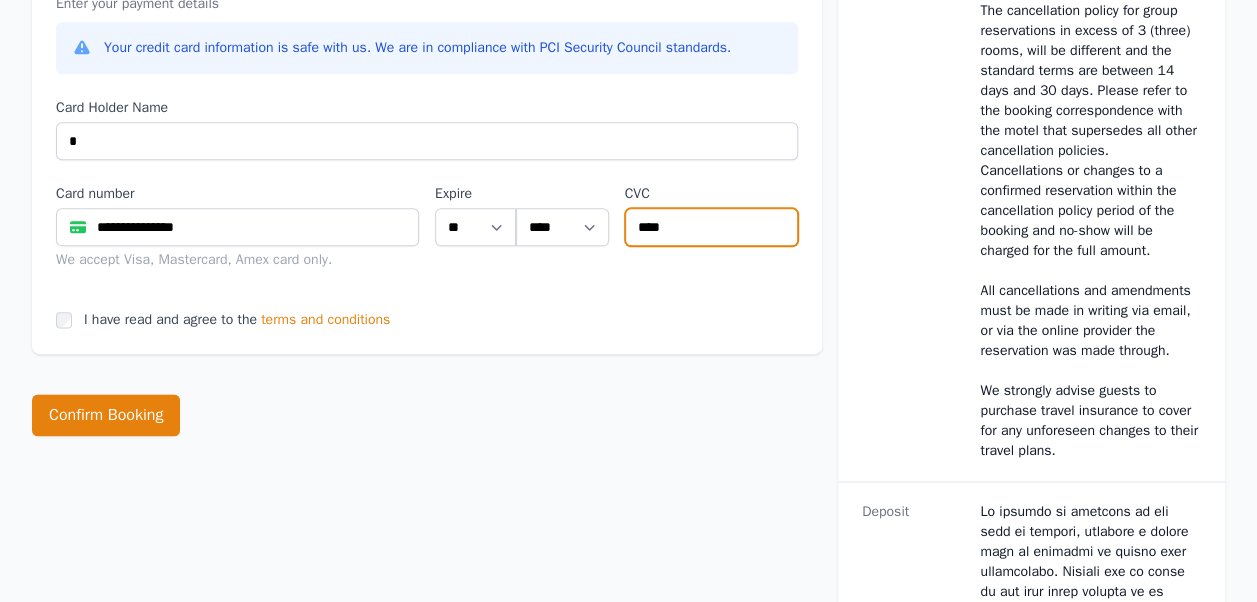 type on "****" 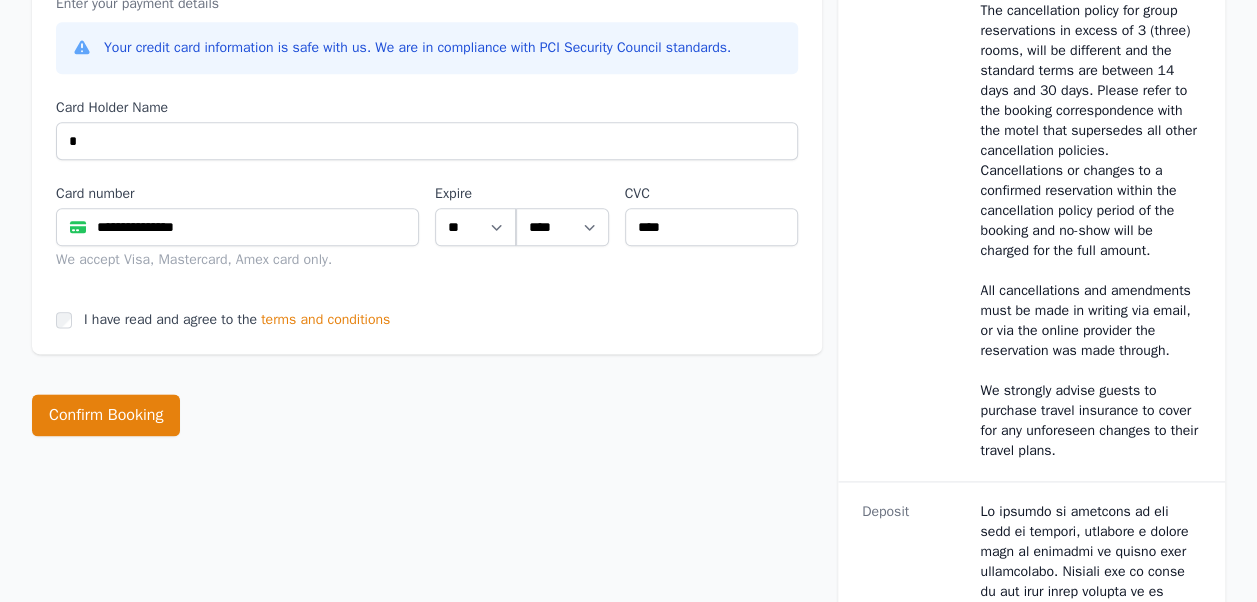 click at bounding box center [64, 320] 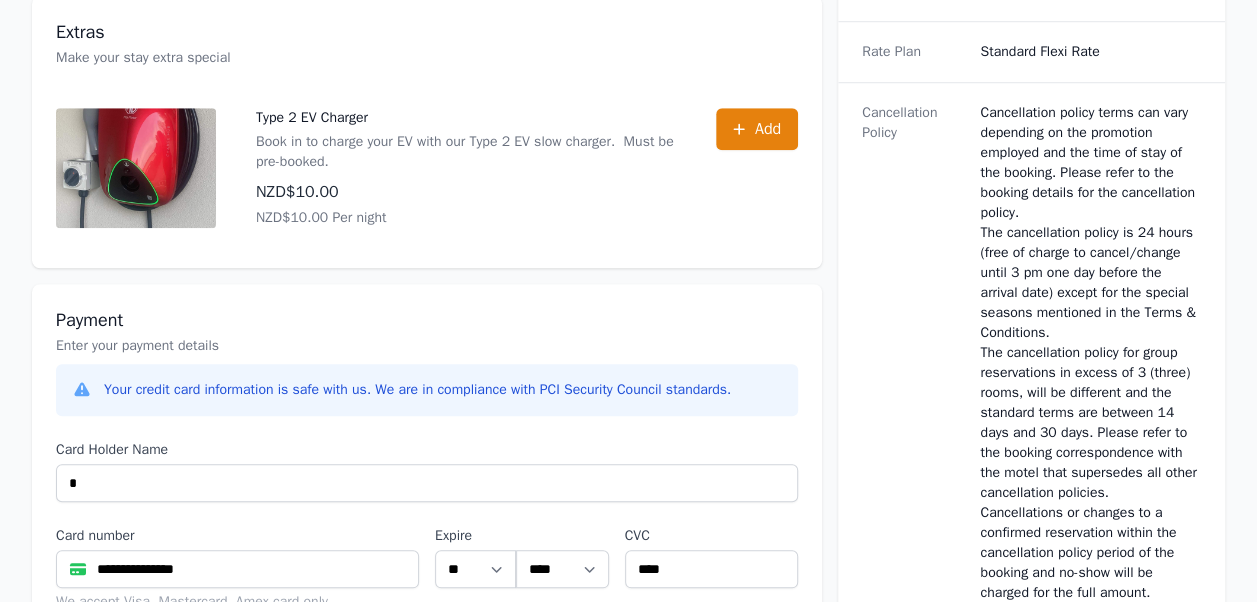 scroll, scrollTop: 800, scrollLeft: 0, axis: vertical 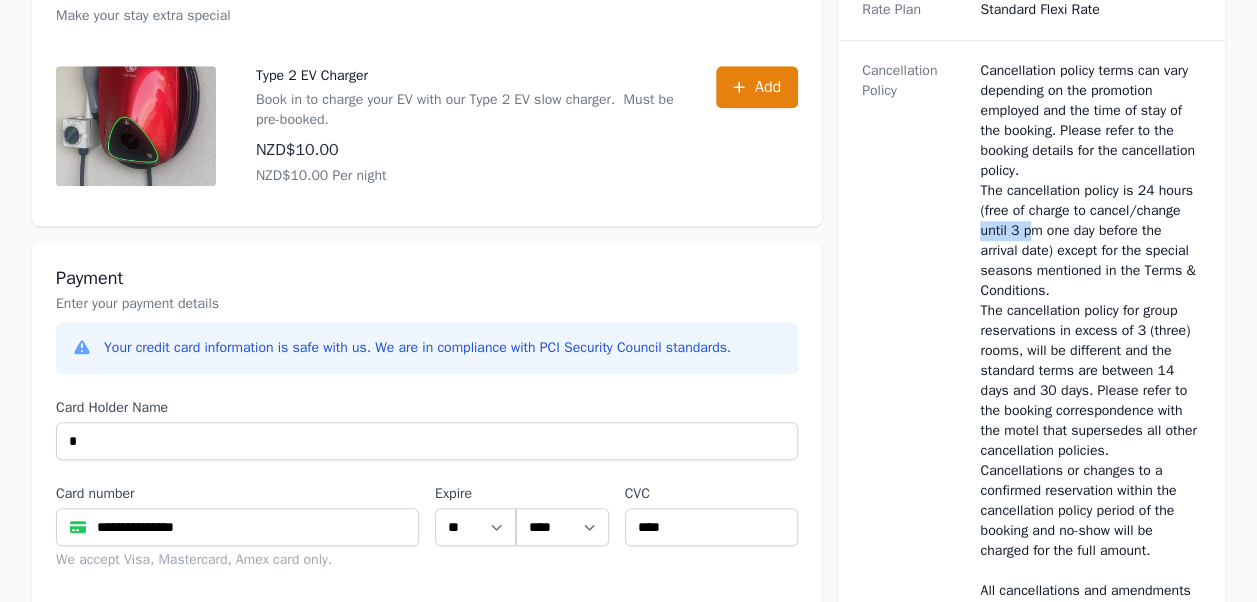 drag, startPoint x: 980, startPoint y: 231, endPoint x: 1028, endPoint y: 230, distance: 48.010414 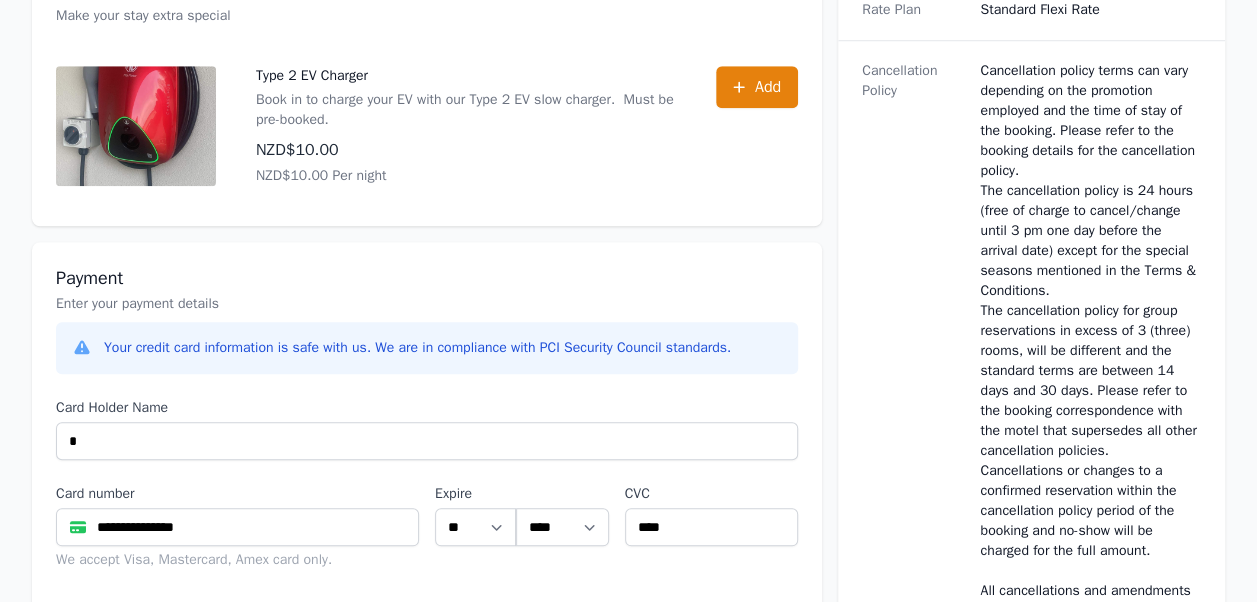 drag, startPoint x: 1028, startPoint y: 230, endPoint x: 1154, endPoint y: 219, distance: 126.47925 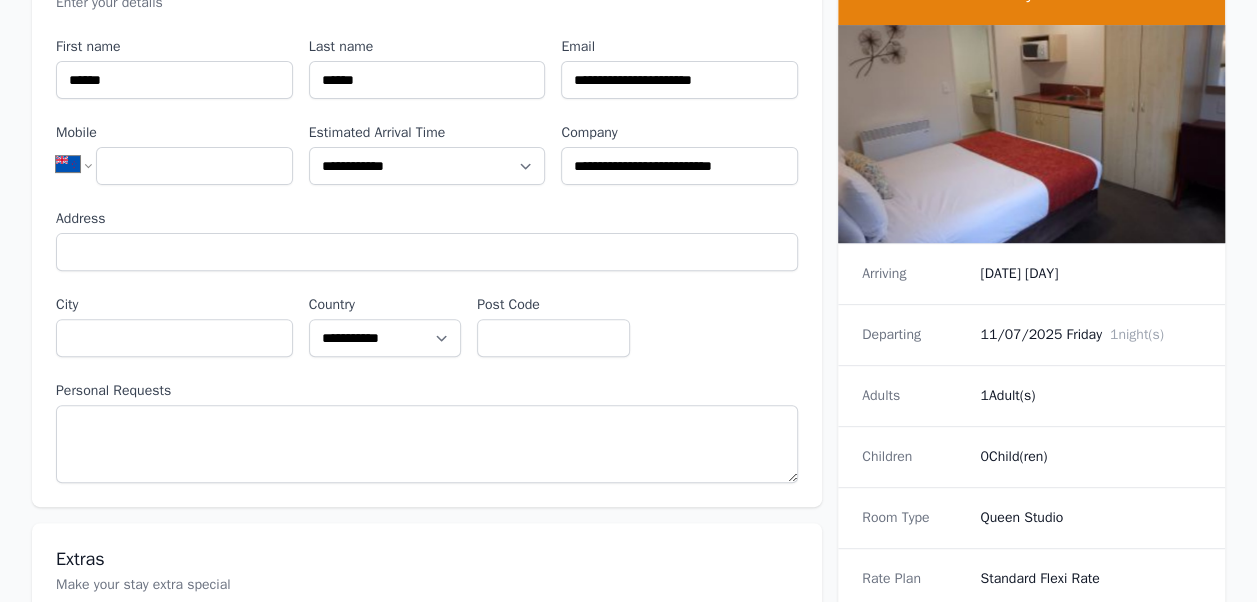 scroll, scrollTop: 200, scrollLeft: 0, axis: vertical 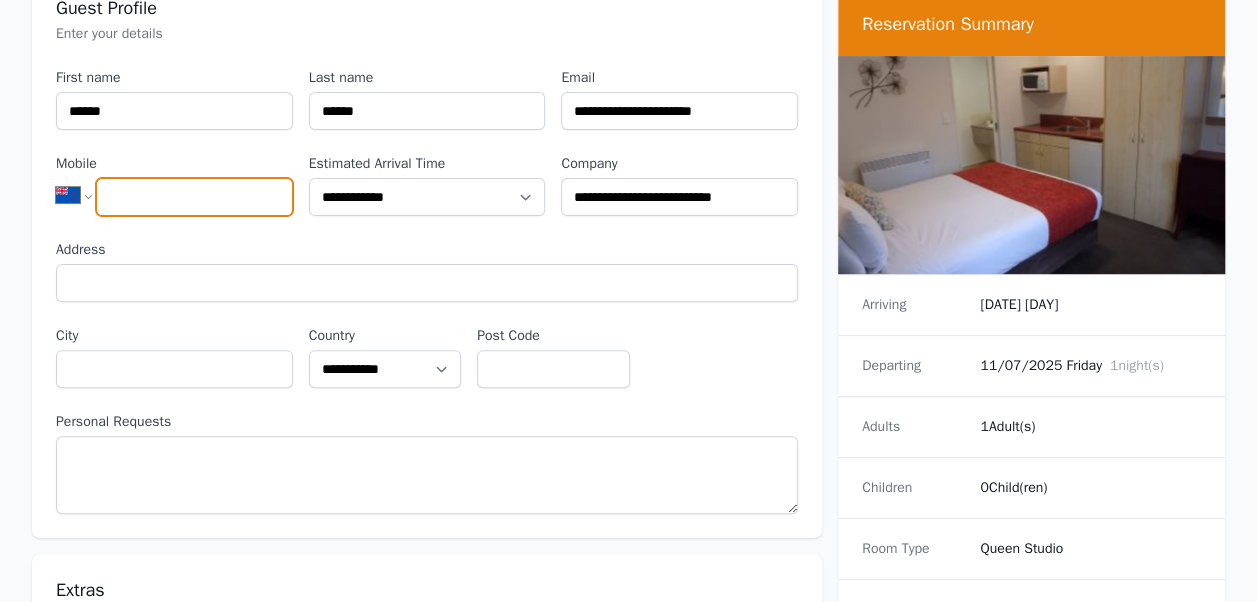click on "Mobile" at bounding box center (194, 197) 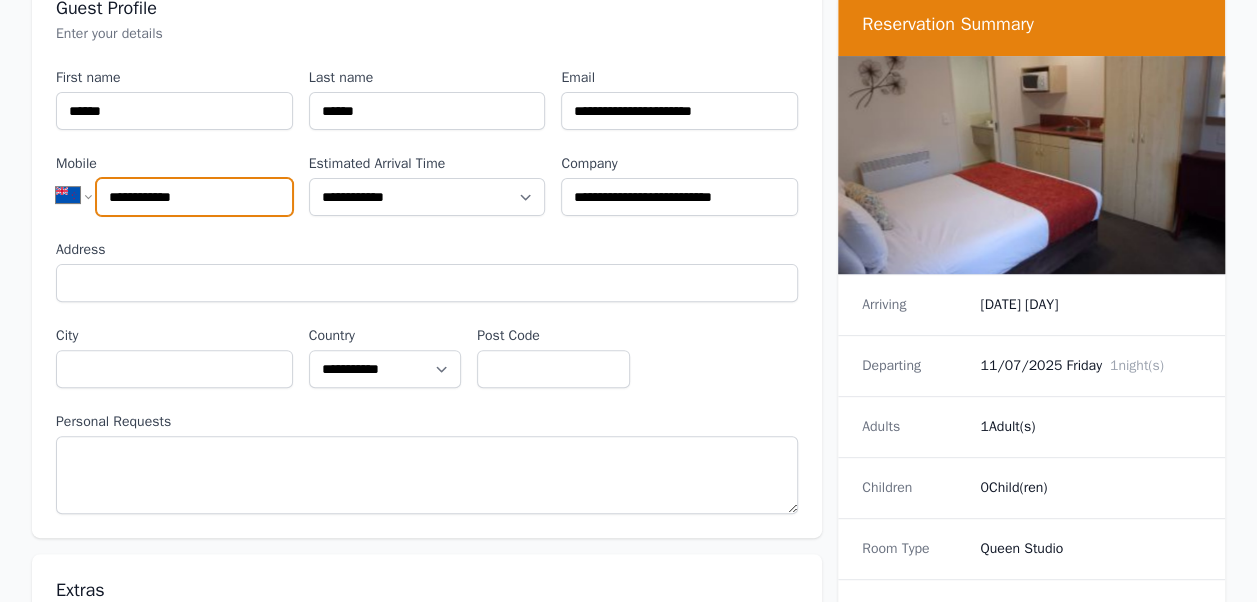 type on "**********" 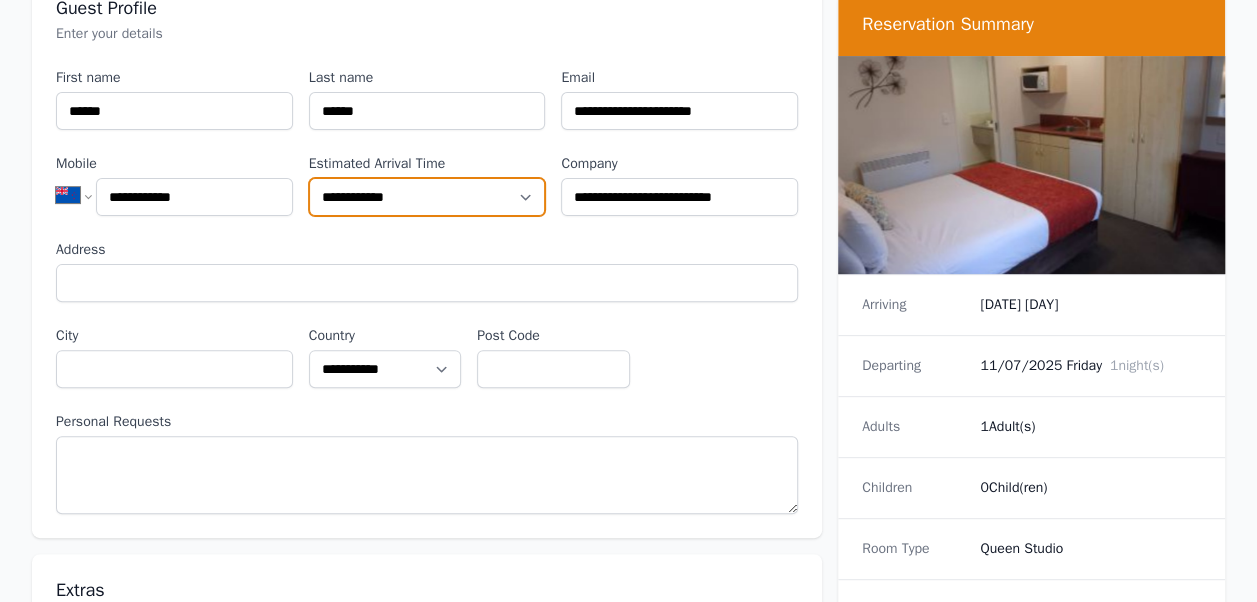 click on "**********" at bounding box center (427, 197) 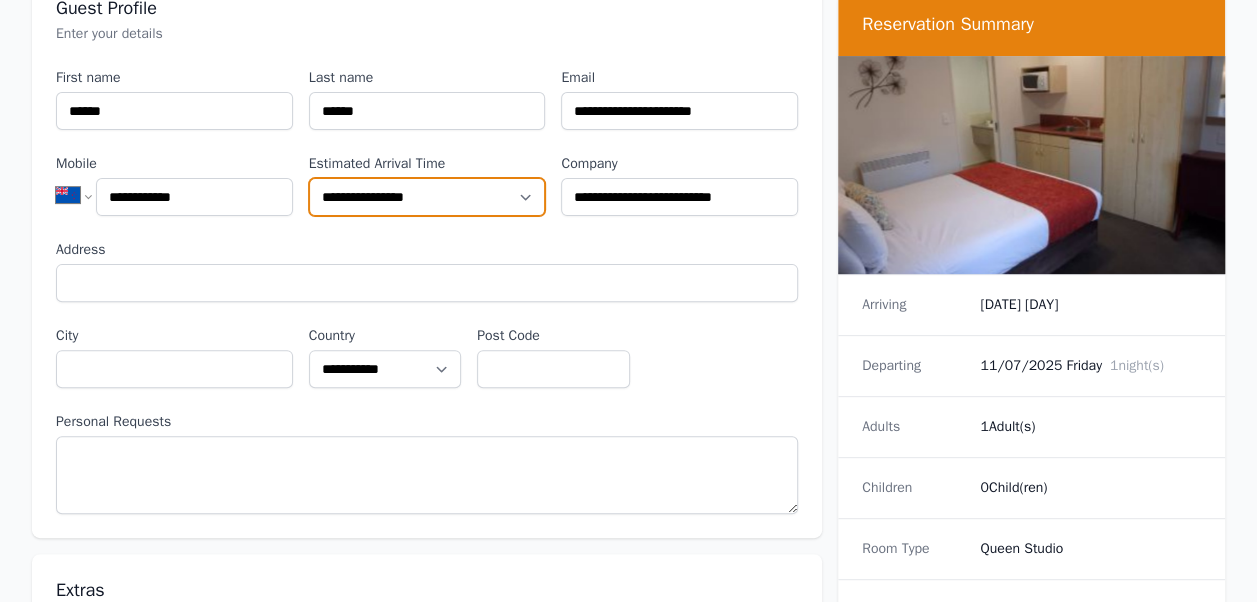 click on "**********" at bounding box center (427, 197) 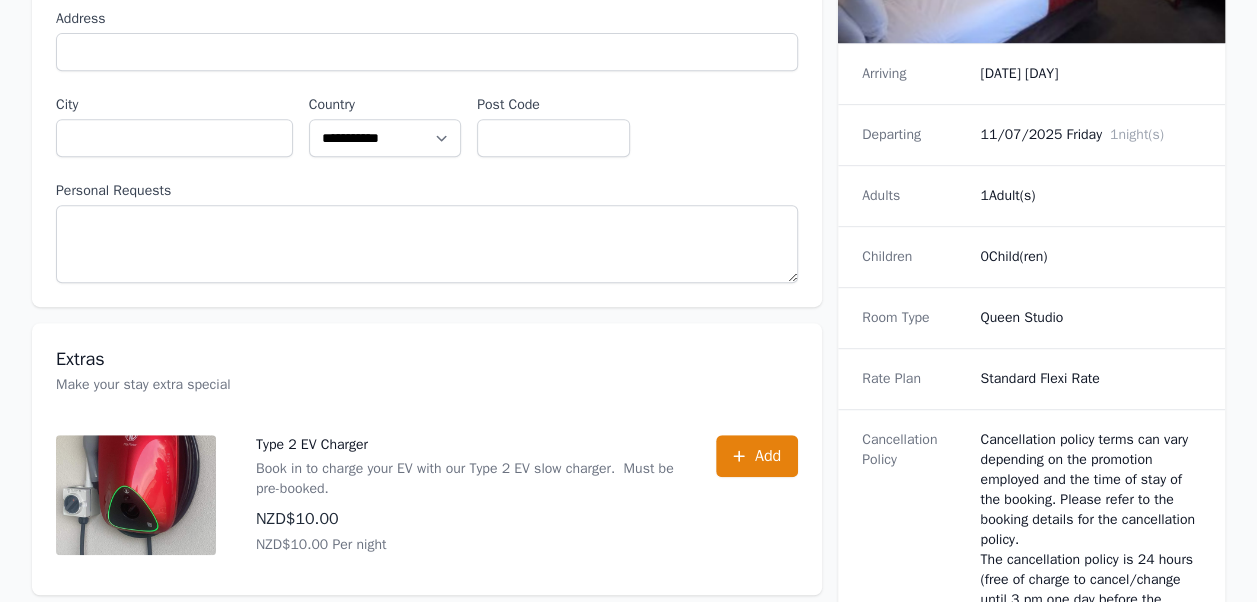 scroll, scrollTop: 100, scrollLeft: 0, axis: vertical 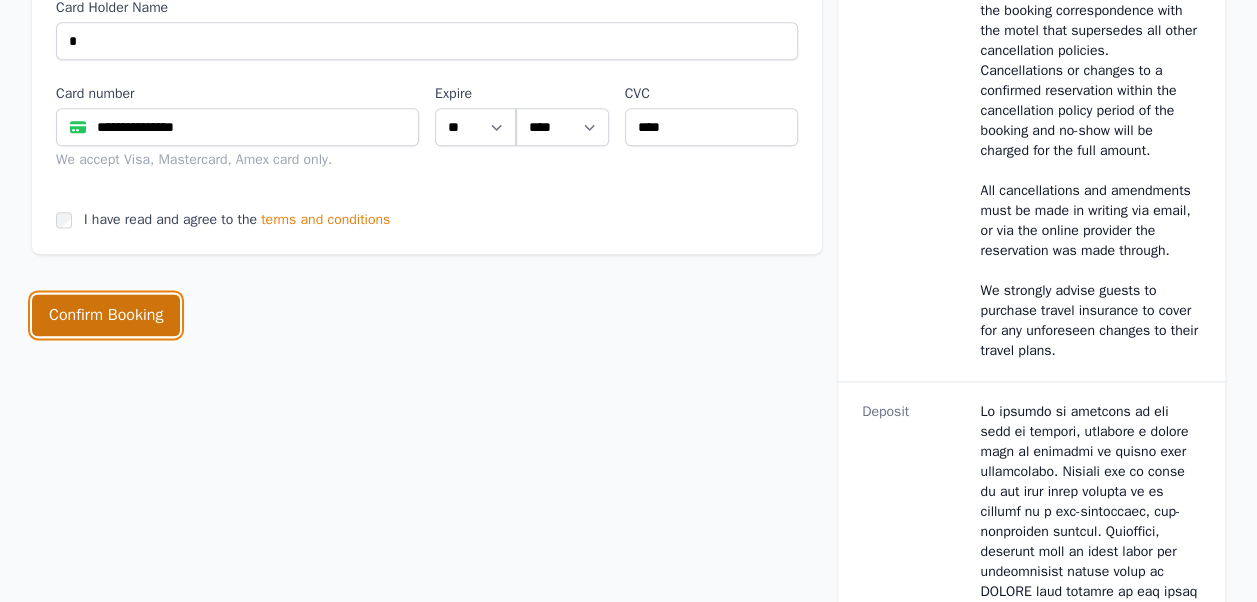 click on "Confirm Booking" at bounding box center [106, 315] 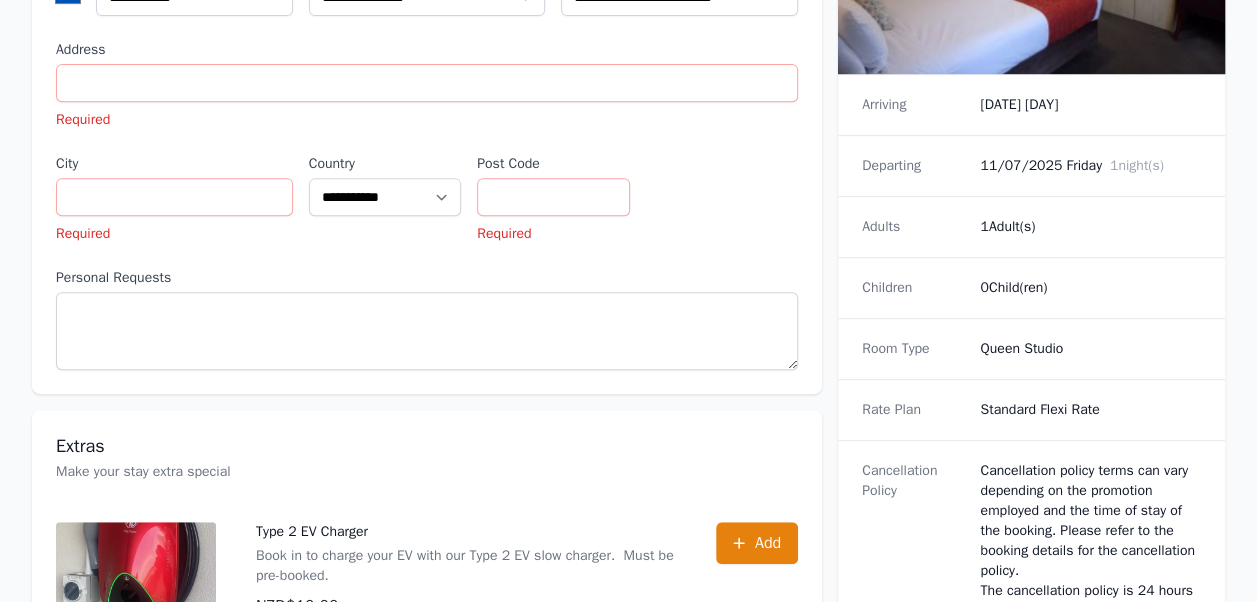 scroll, scrollTop: 156, scrollLeft: 0, axis: vertical 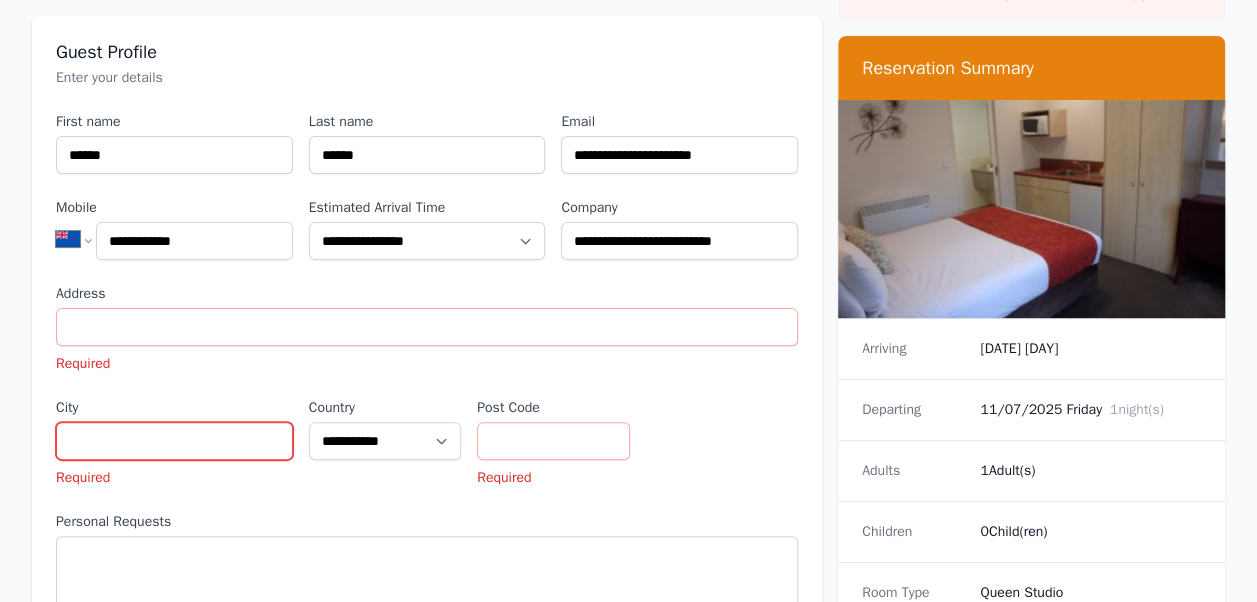 click on "City" at bounding box center (174, 441) 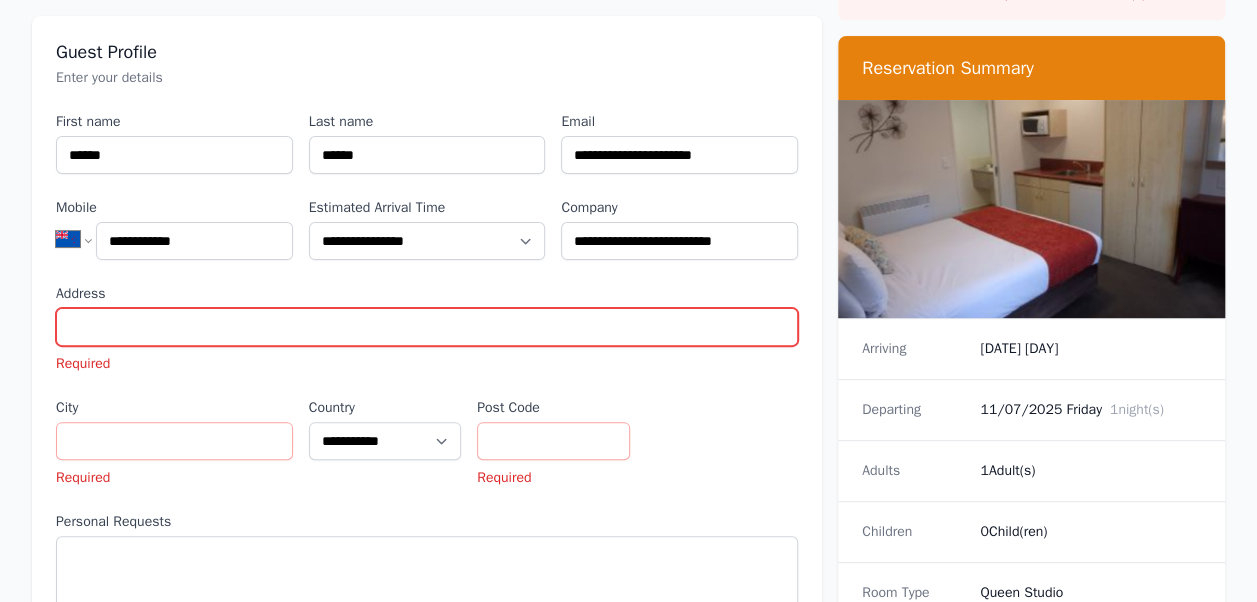 click on "Address" at bounding box center [427, 327] 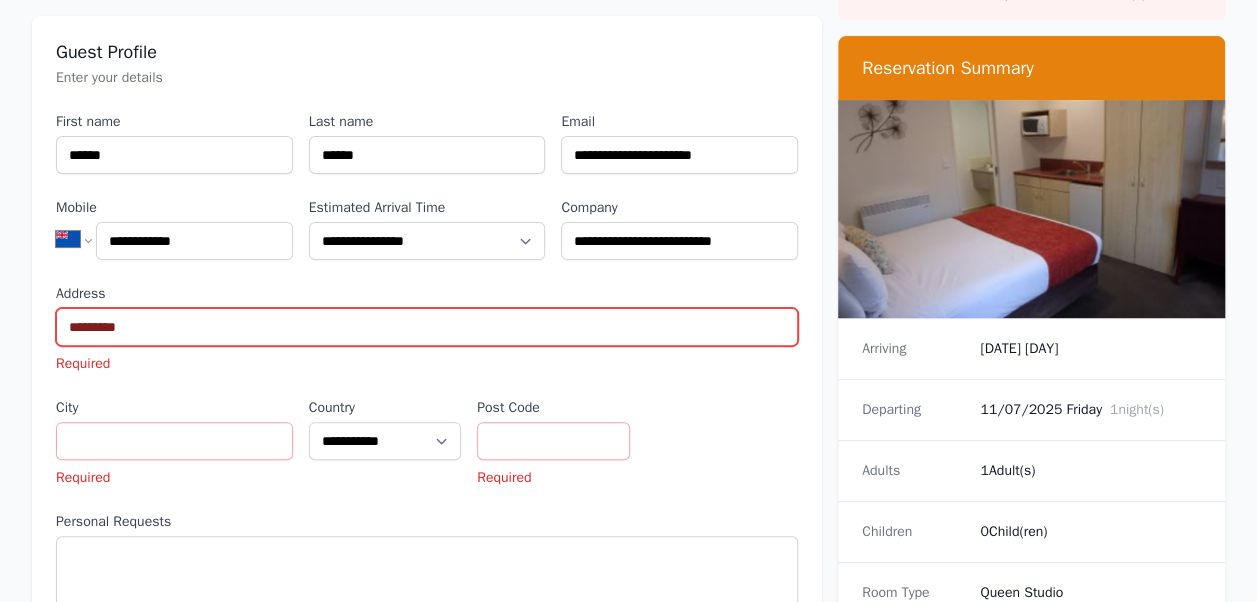 click on "********" at bounding box center [427, 327] 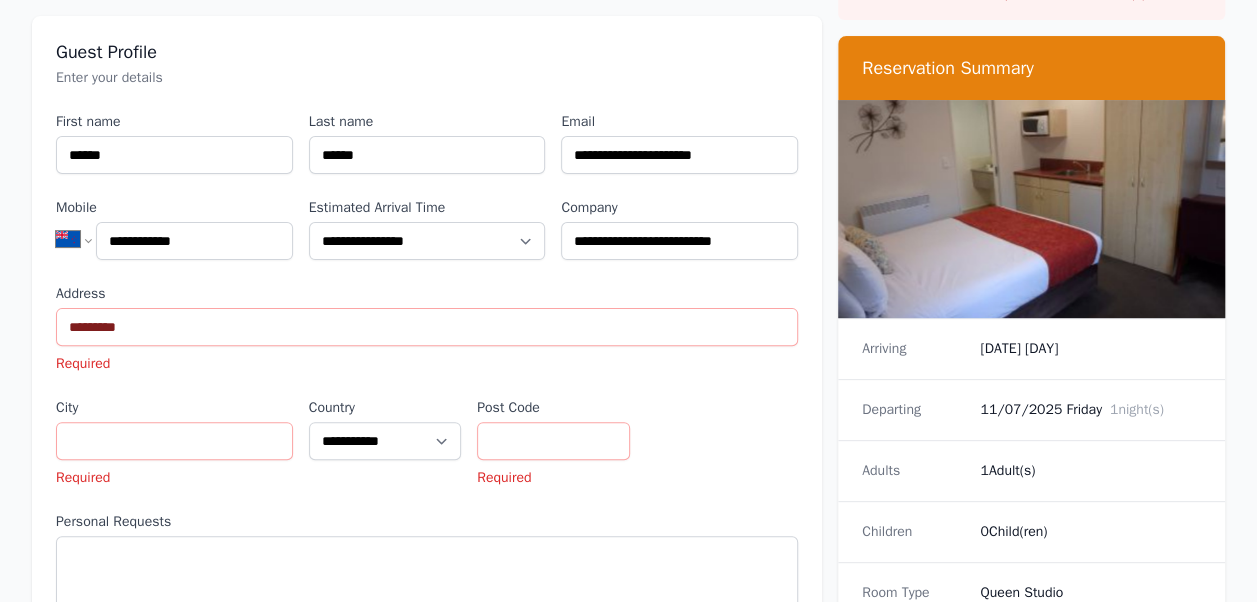 click on "Address ******** Required" at bounding box center [427, 329] 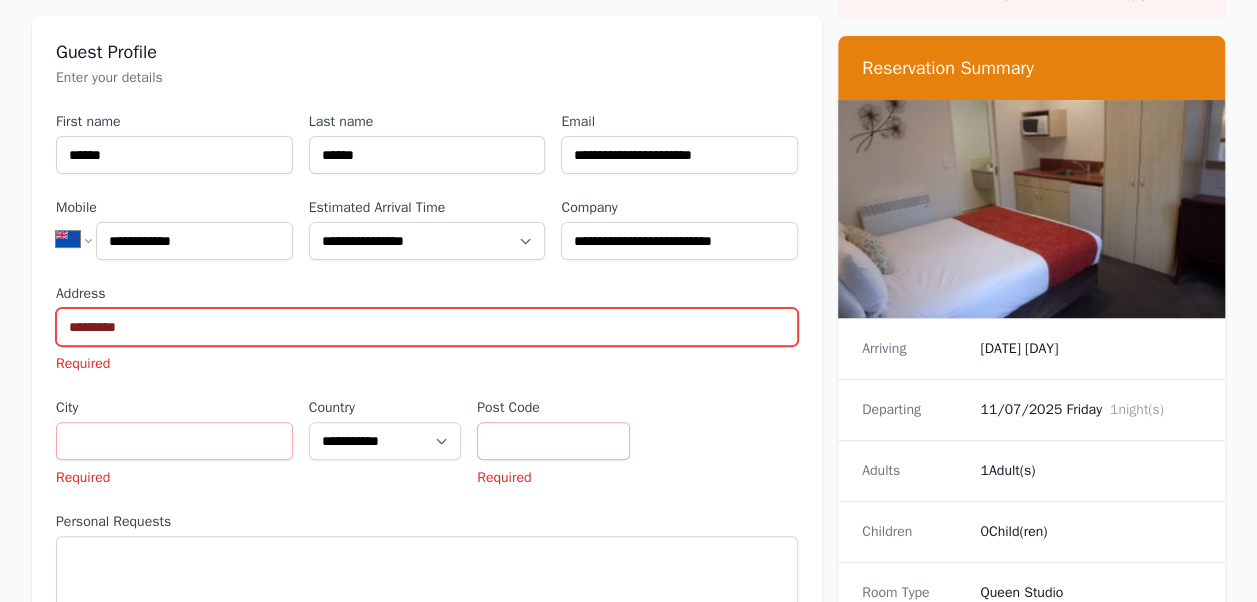 click on "********" at bounding box center (427, 327) 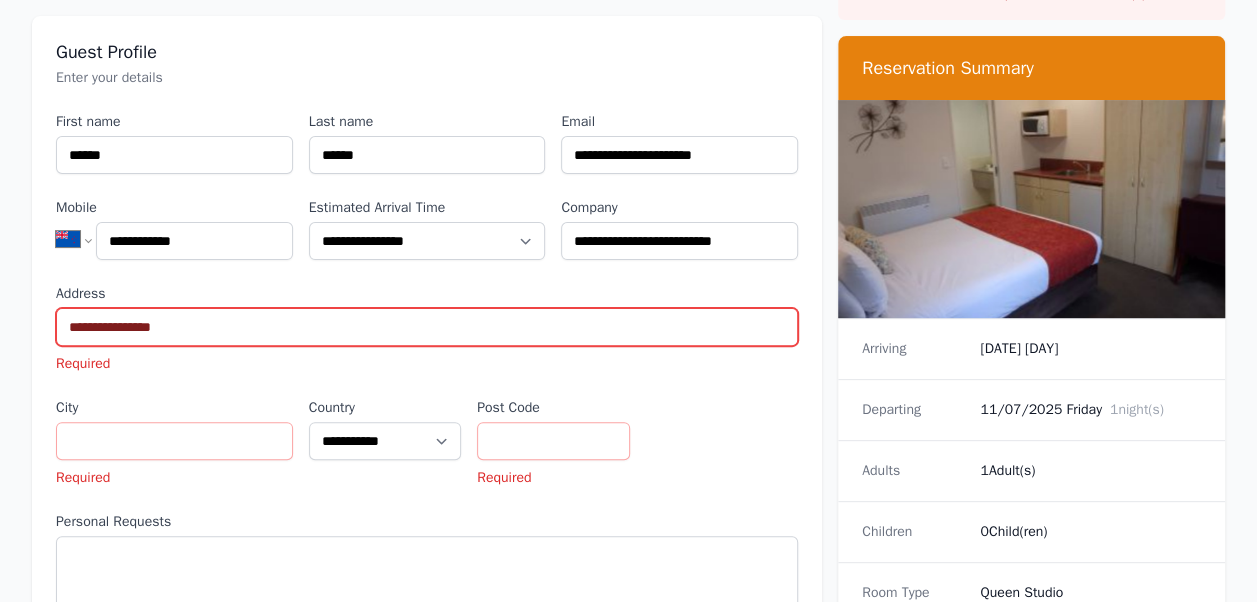 type on "**********" 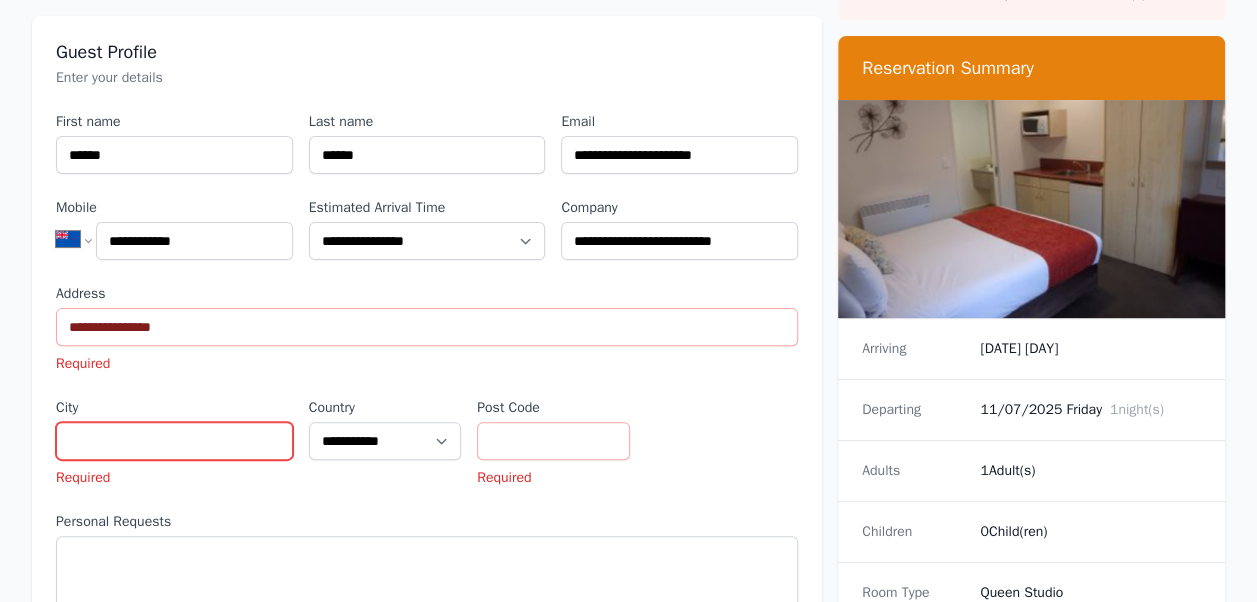 click on "City" at bounding box center [174, 441] 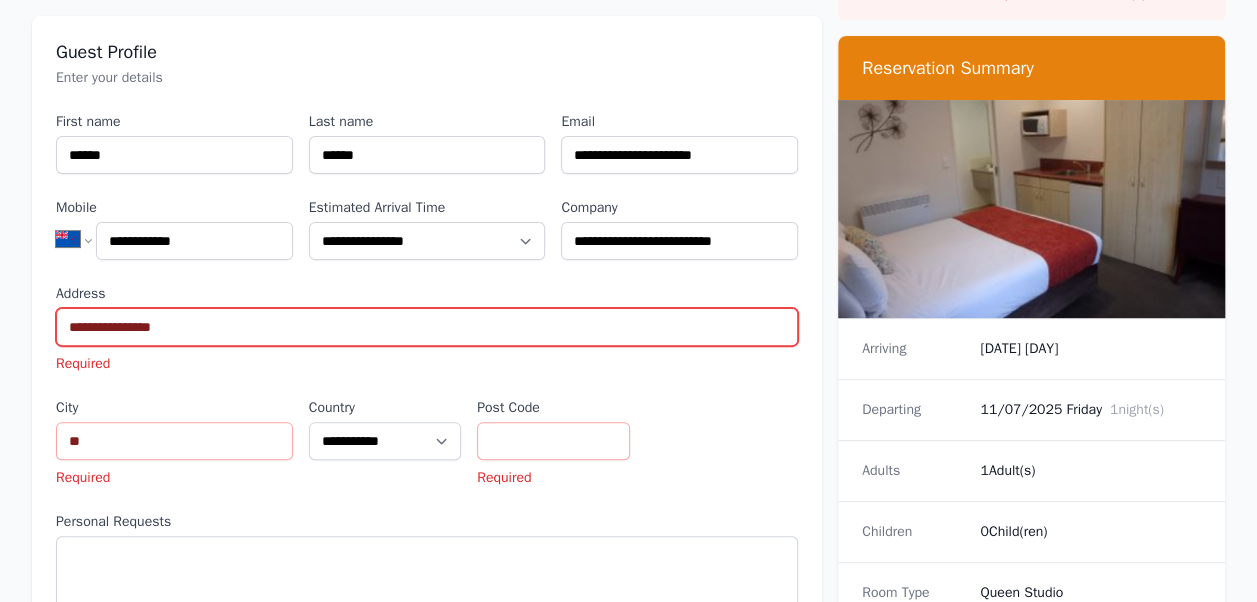 drag, startPoint x: 200, startPoint y: 328, endPoint x: 52, endPoint y: 330, distance: 148.01352 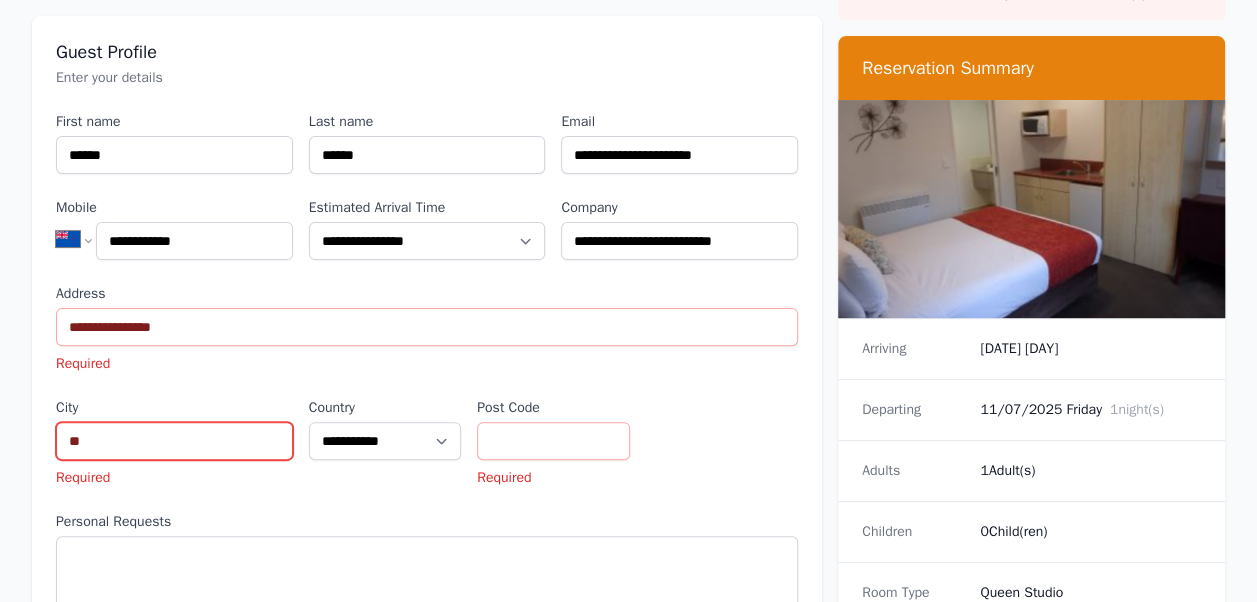 click on "**" at bounding box center (174, 441) 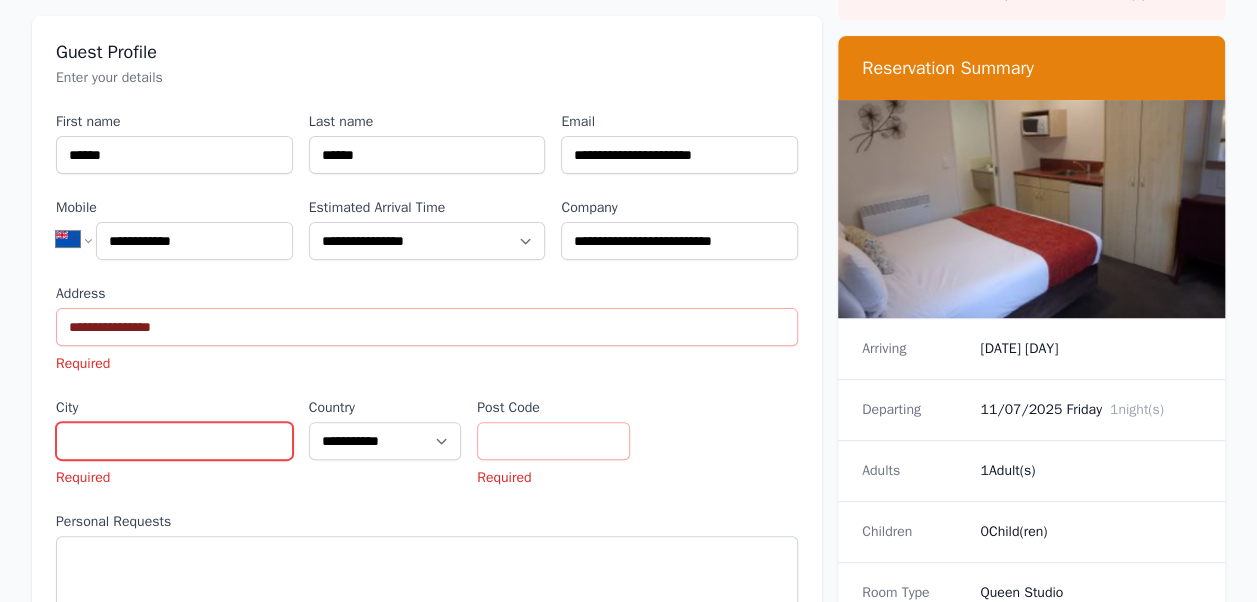 paste on "**********" 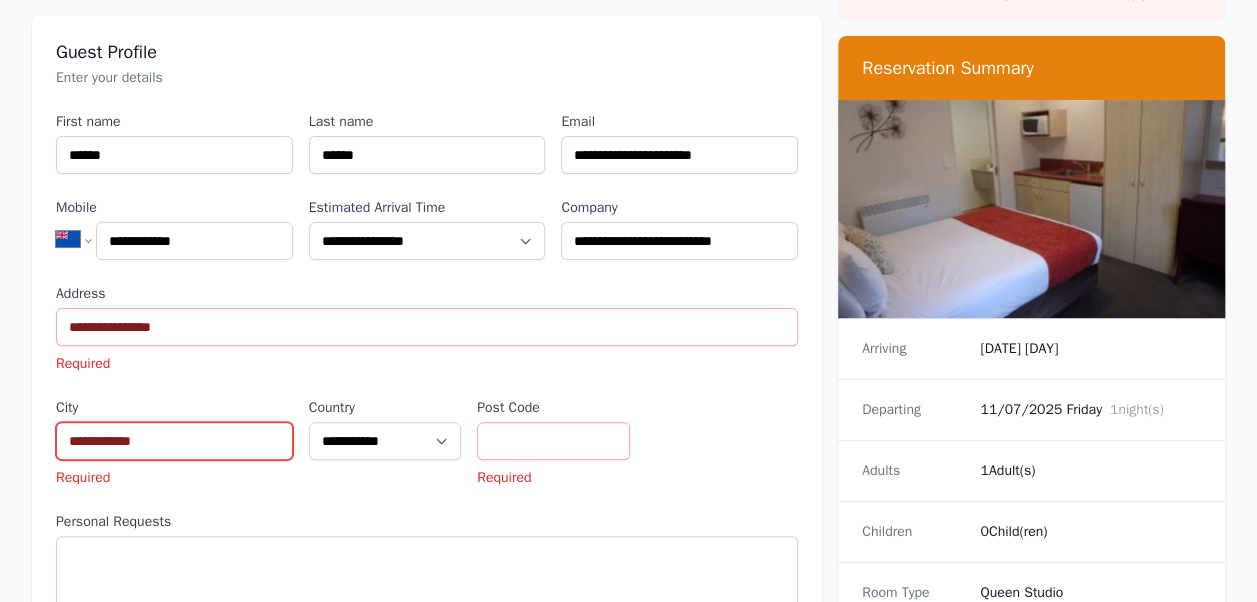type on "**********" 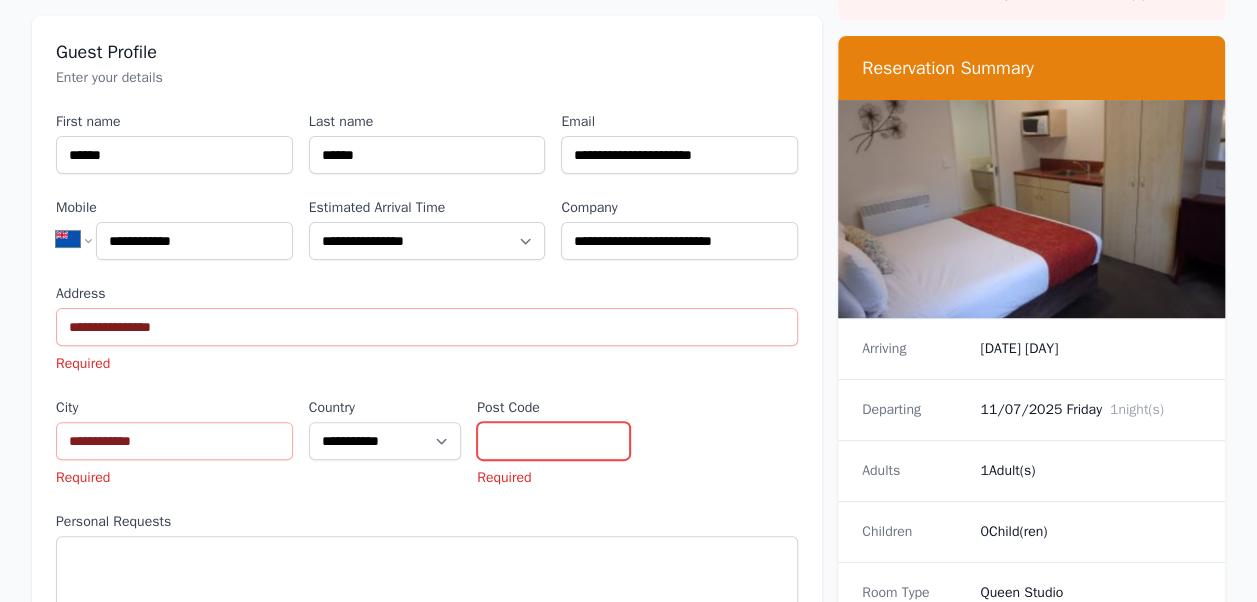 click on "Post Code" at bounding box center [553, 441] 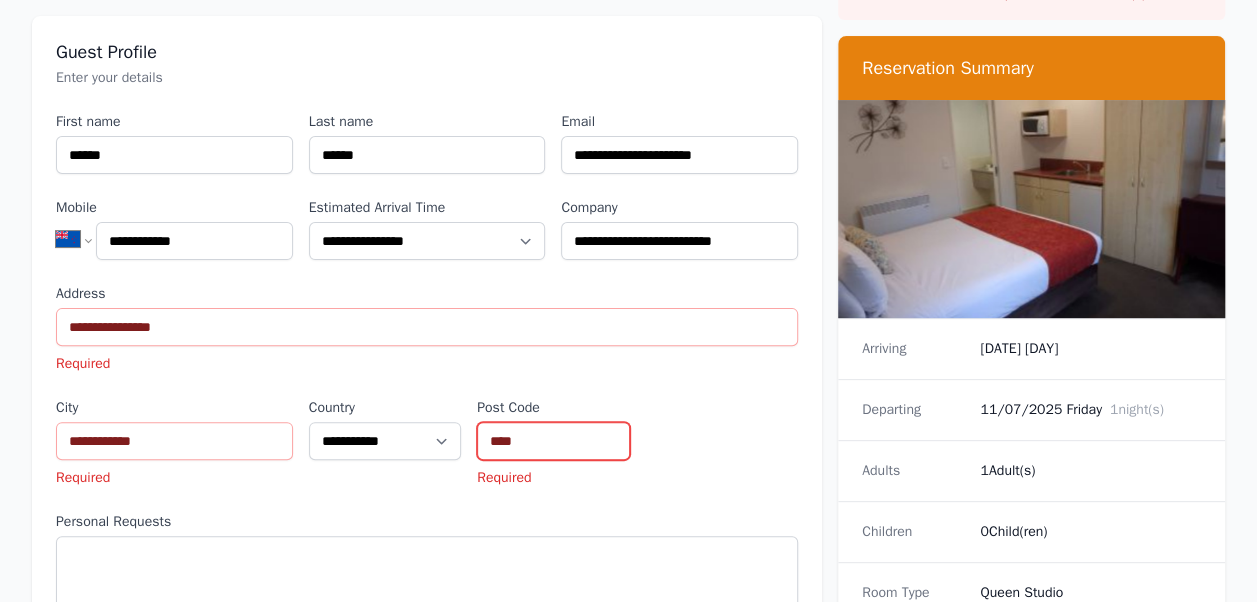 type on "****" 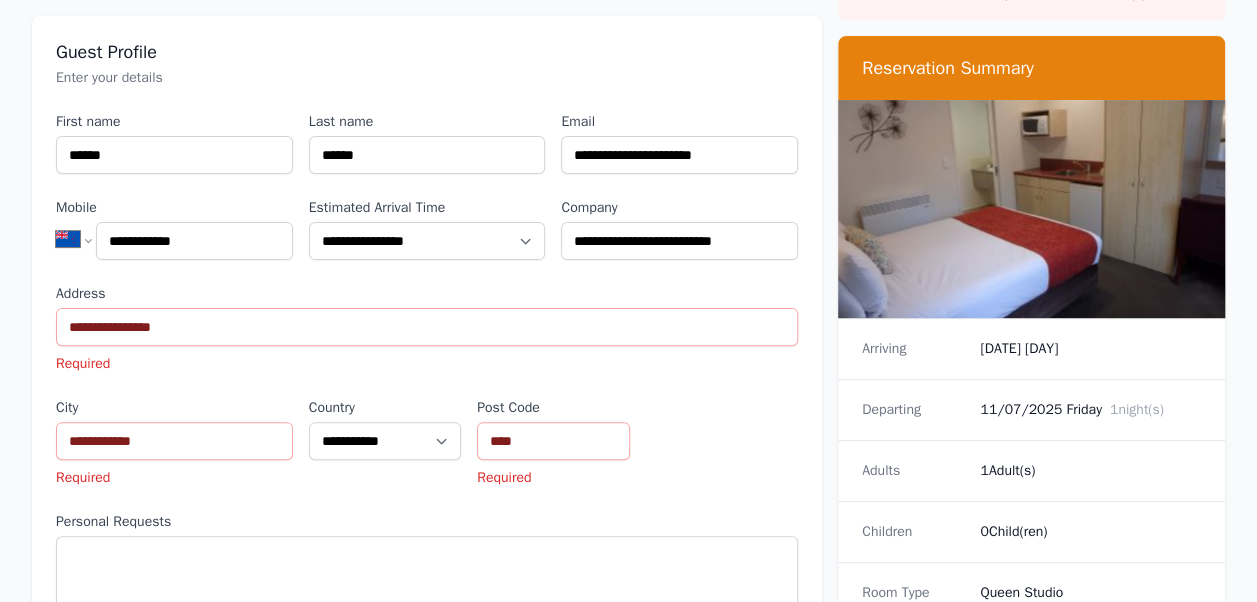 click on "**********" at bounding box center [427, 363] 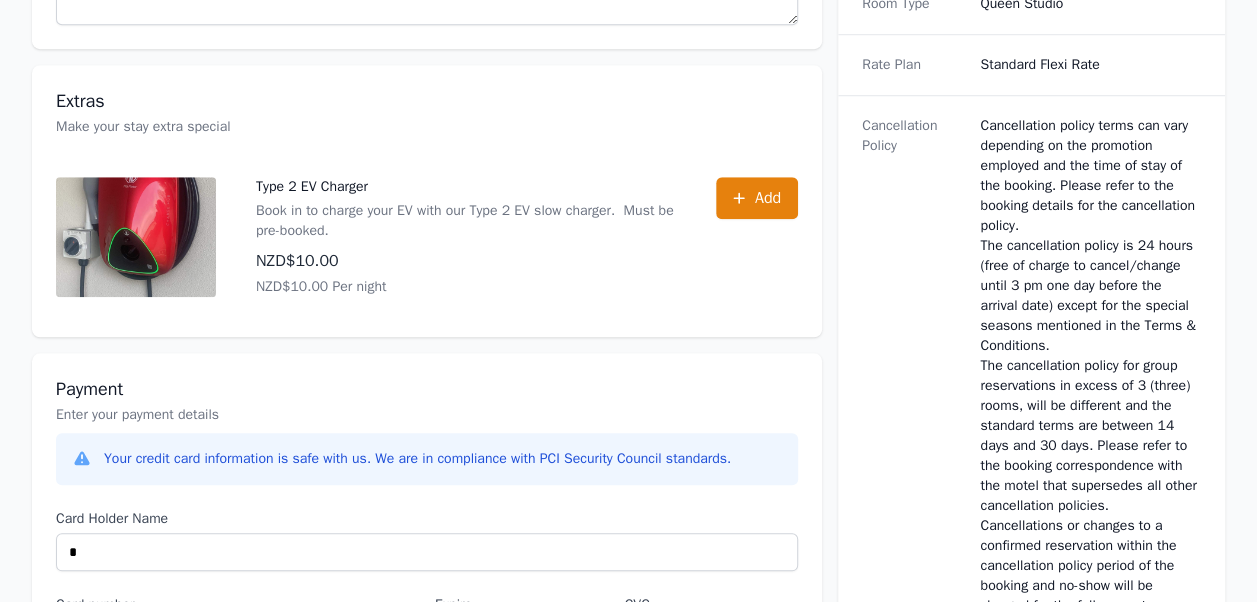scroll, scrollTop: 1056, scrollLeft: 0, axis: vertical 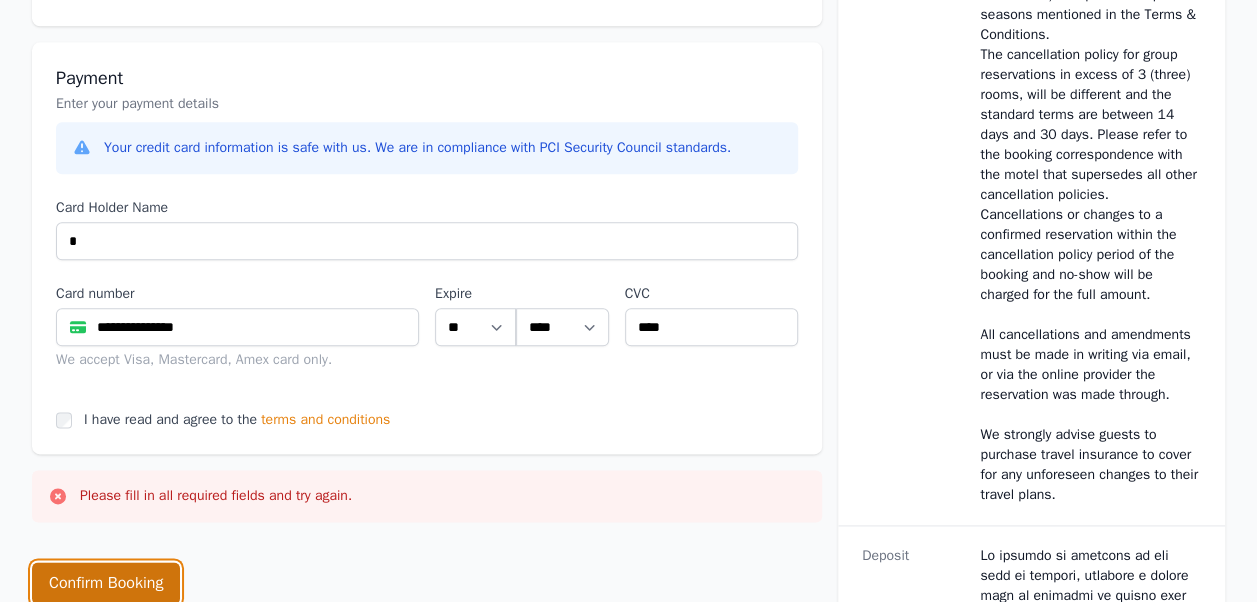 click on "Confirm Booking" at bounding box center (106, 583) 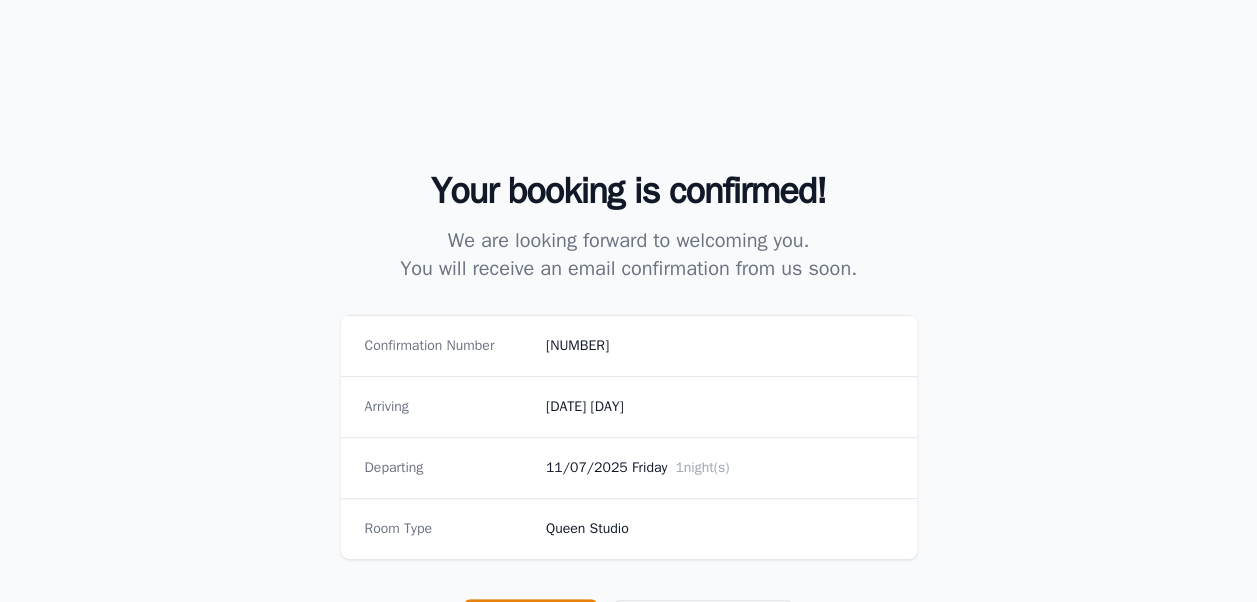 scroll, scrollTop: 300, scrollLeft: 0, axis: vertical 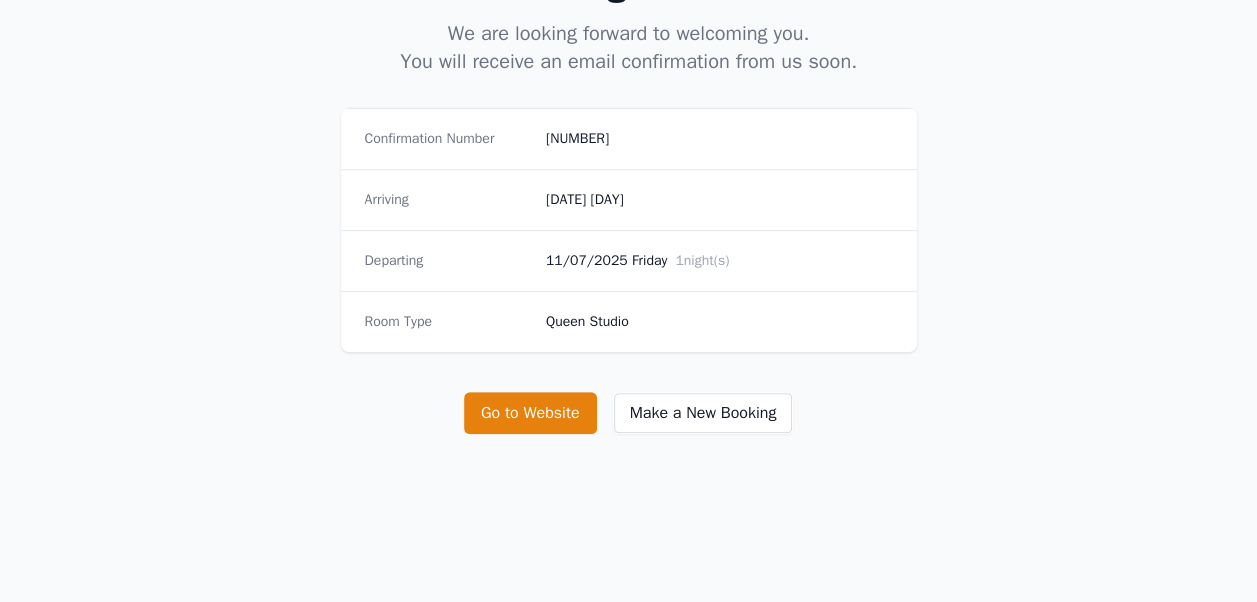 click on "Your booking is confirmed! We are looking forward to welcoming you.  You will receive an email confirmation from us soon. Confirmation Number [NUMBER] Arriving [DATE] [DAY] Departing [DATE] [DAY] 1  night(s) Room Type Queen Studio Go to Website Make a New Booking" at bounding box center (628, 199) 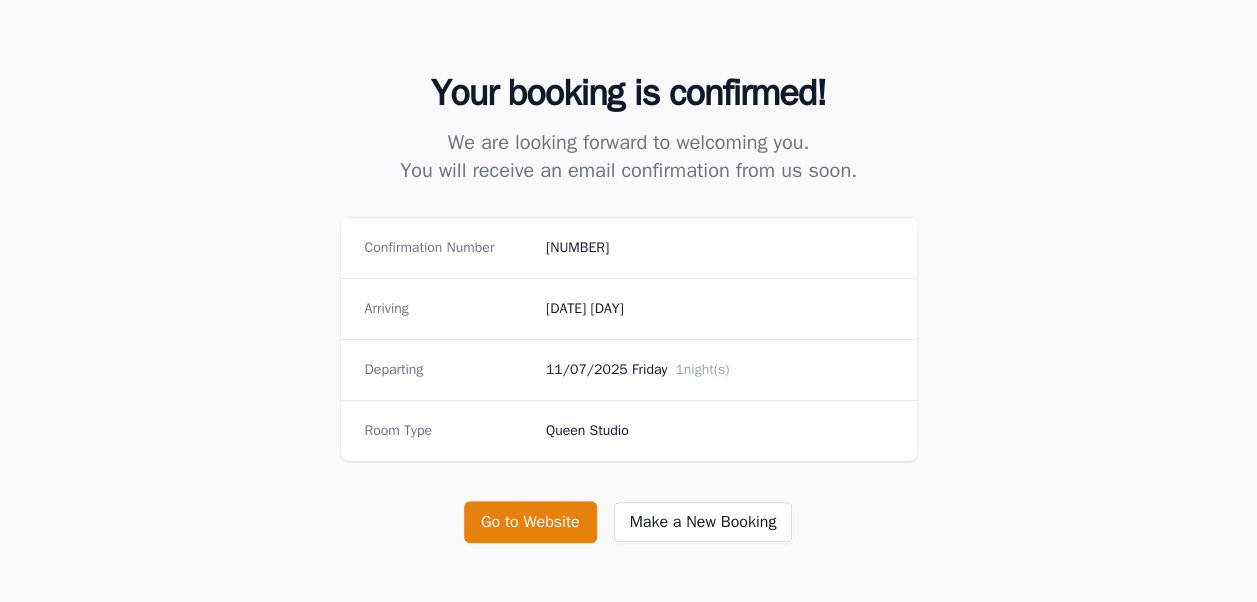 scroll, scrollTop: 300, scrollLeft: 0, axis: vertical 